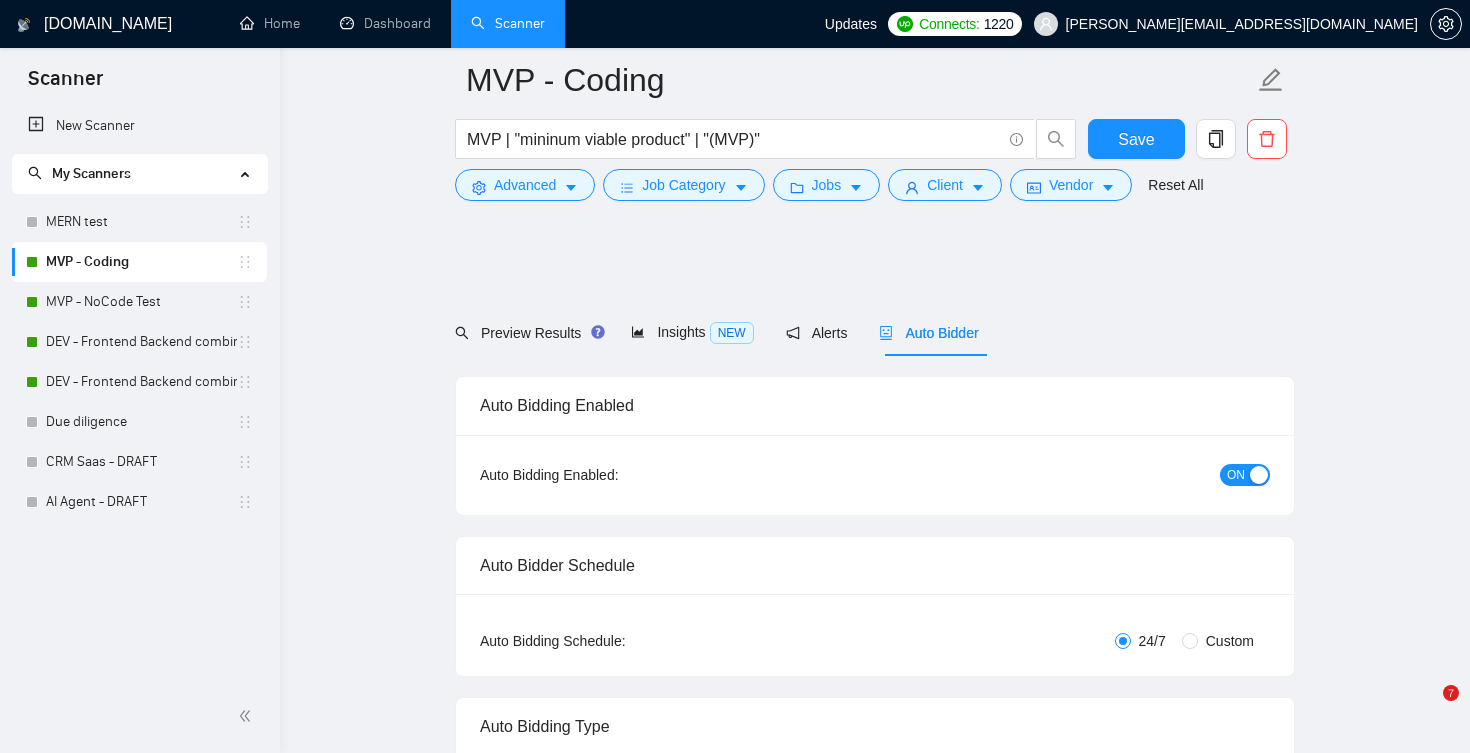scroll, scrollTop: 3075, scrollLeft: 0, axis: vertical 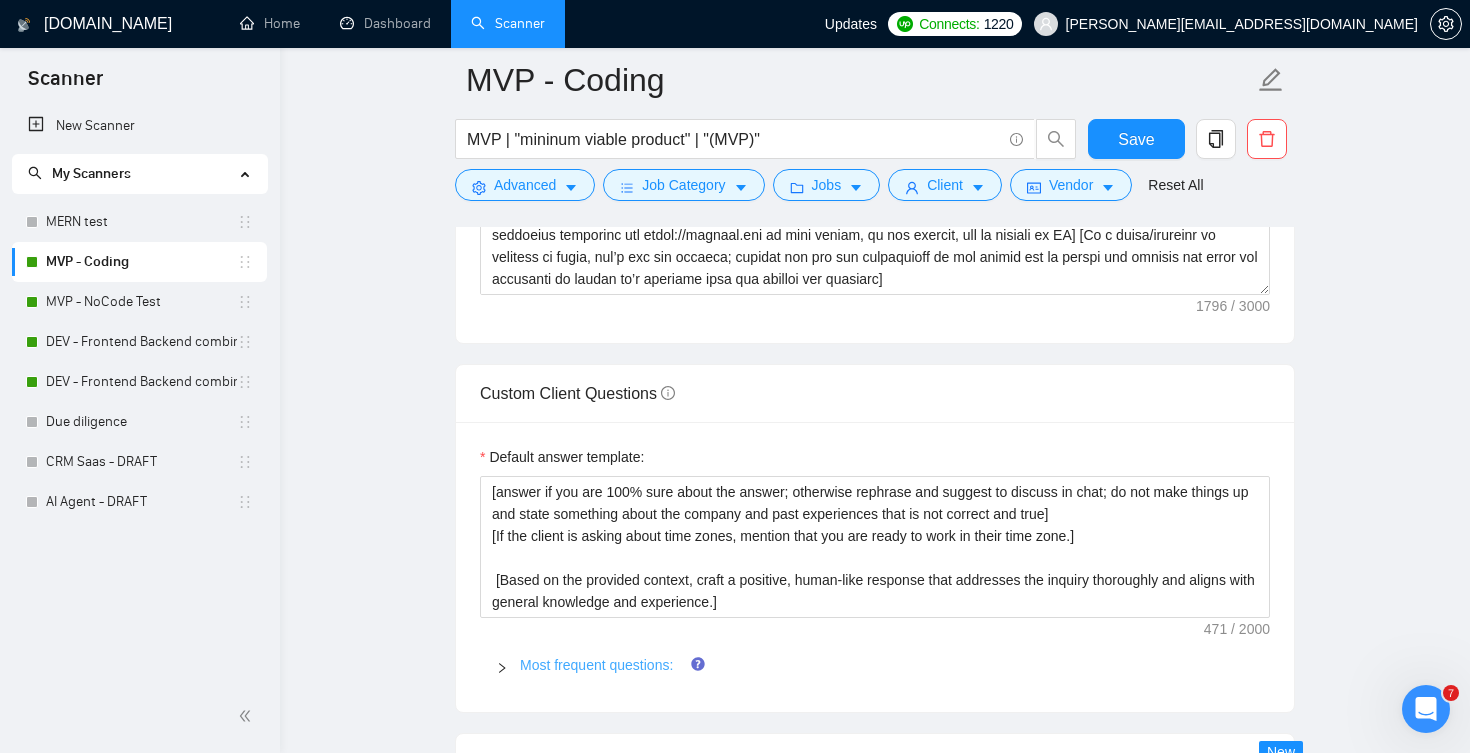 click on "Most frequent questions:" at bounding box center (596, 665) 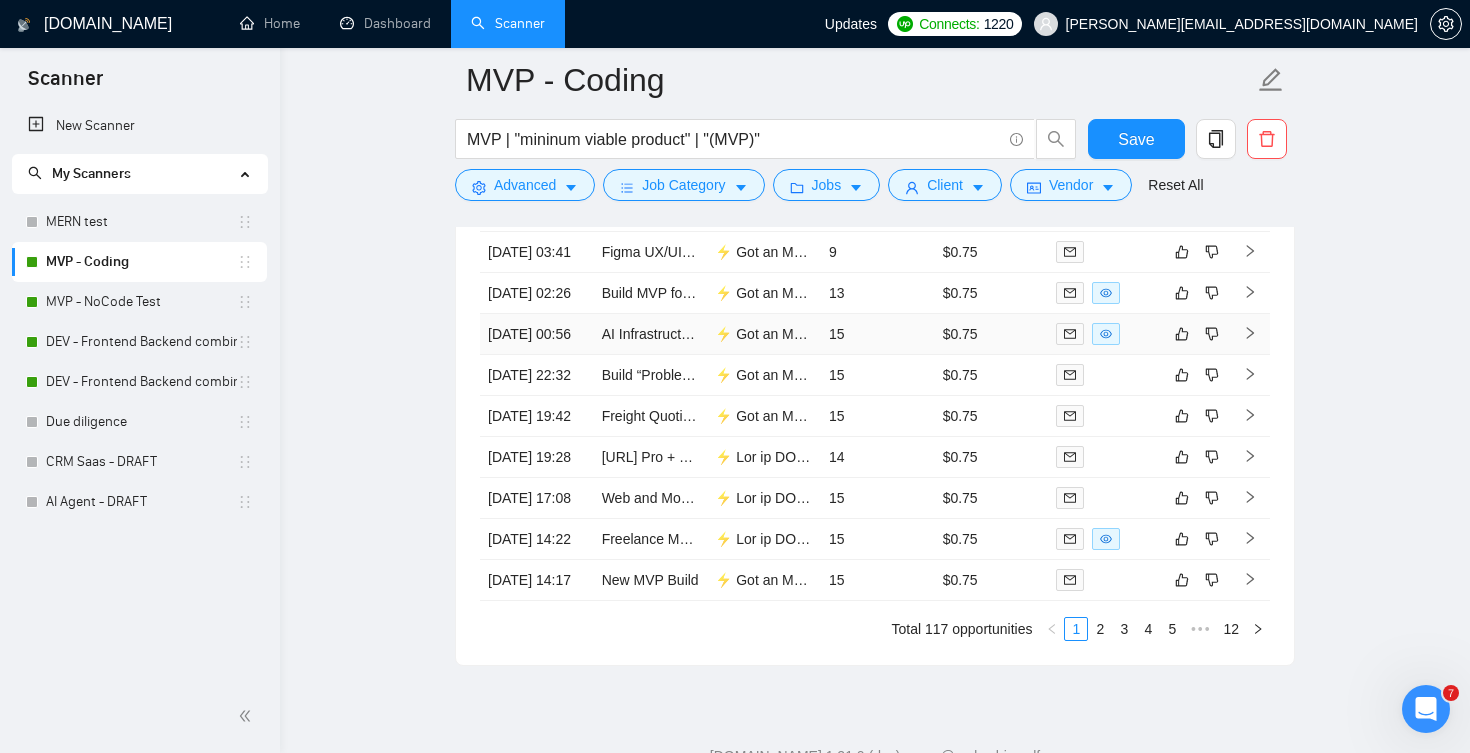 scroll, scrollTop: 6873, scrollLeft: 0, axis: vertical 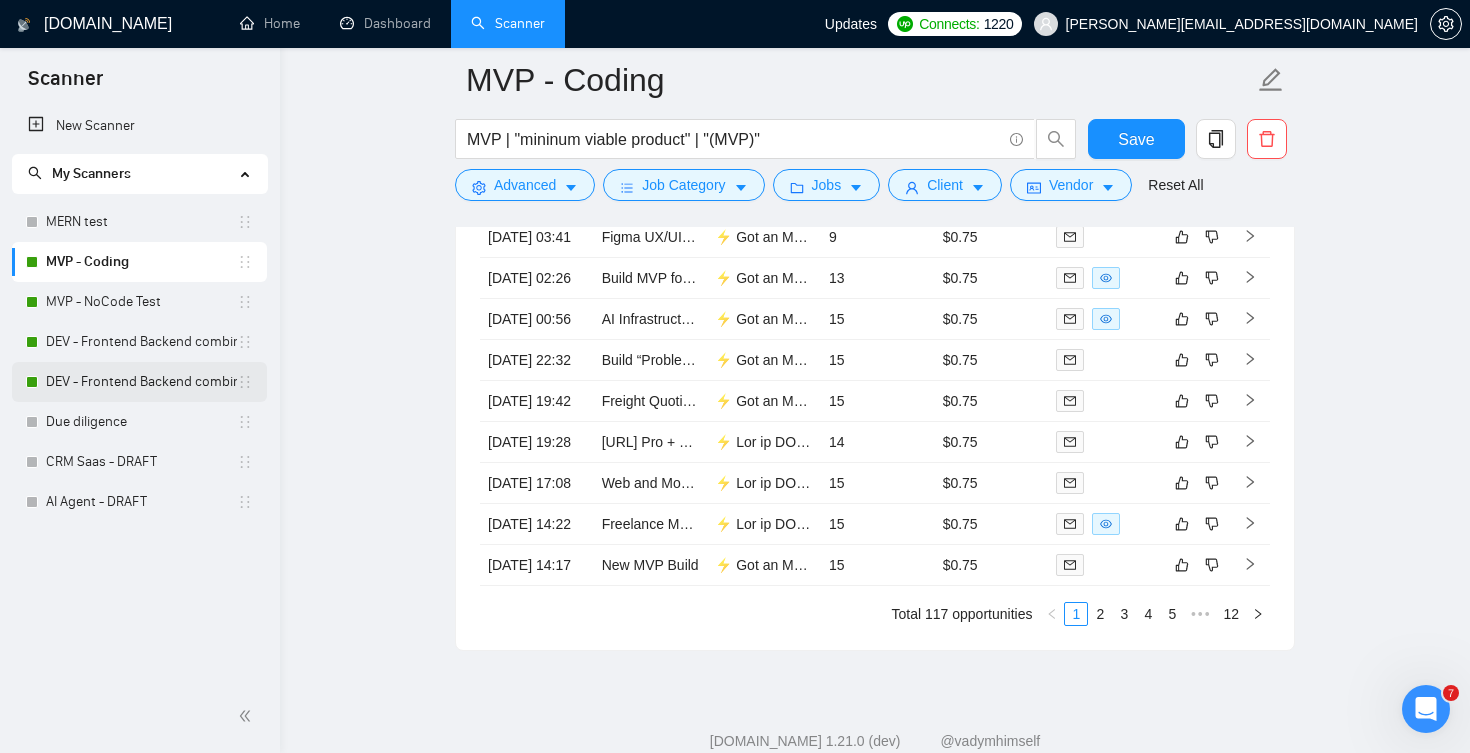 click on "DEV - Frontend Backend combinations EU, [GEOGRAPHIC_DATA]" at bounding box center (141, 382) 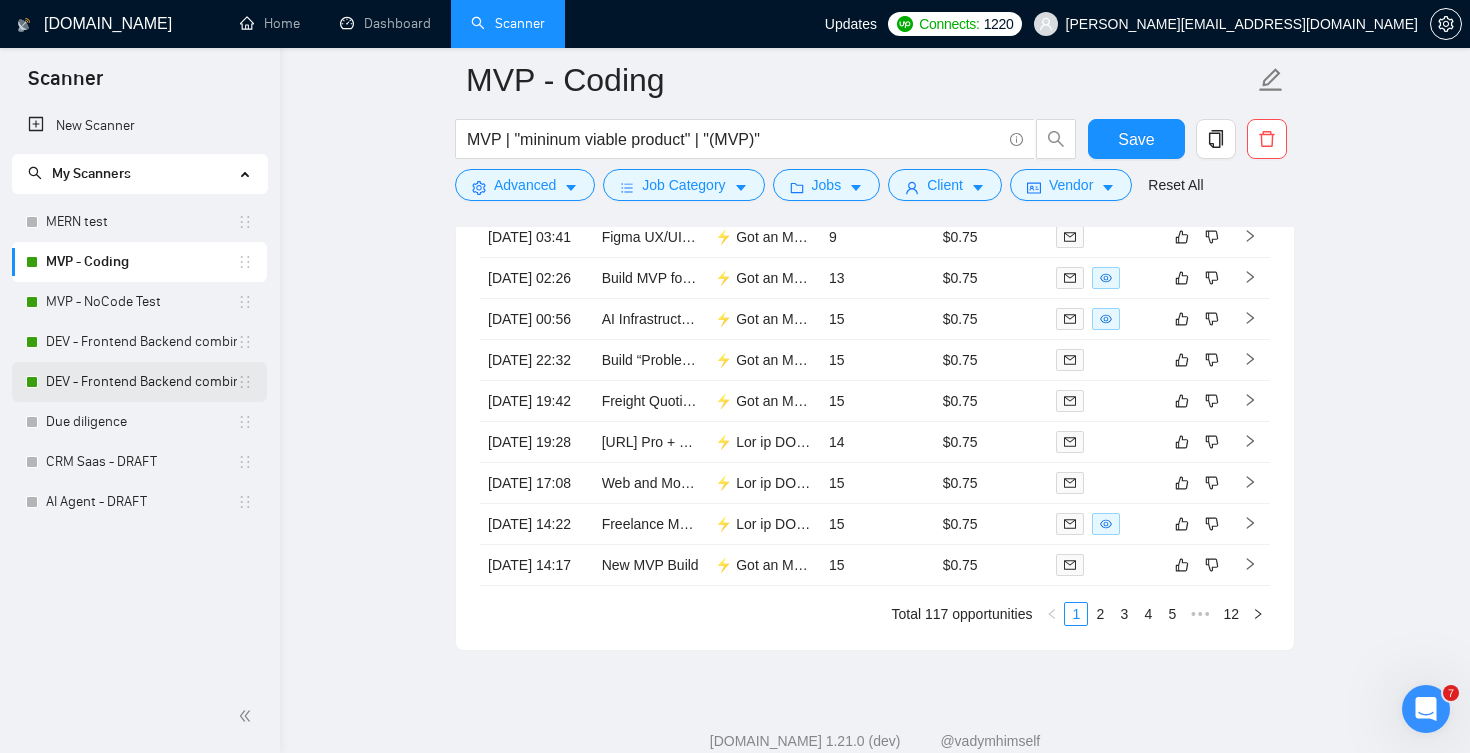 scroll, scrollTop: 0, scrollLeft: 0, axis: both 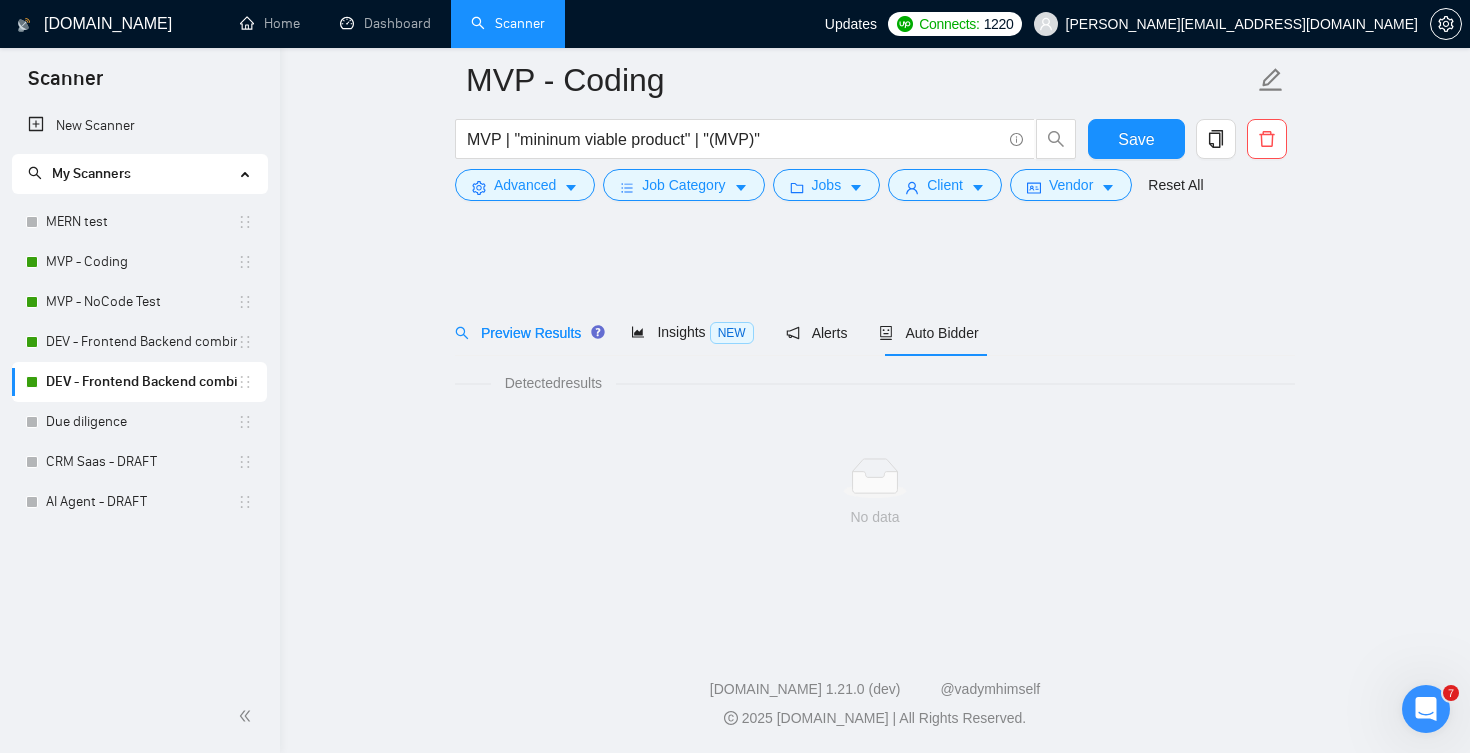 click on "DEV - Frontend Backend combinations EU, [GEOGRAPHIC_DATA]" at bounding box center (141, 382) 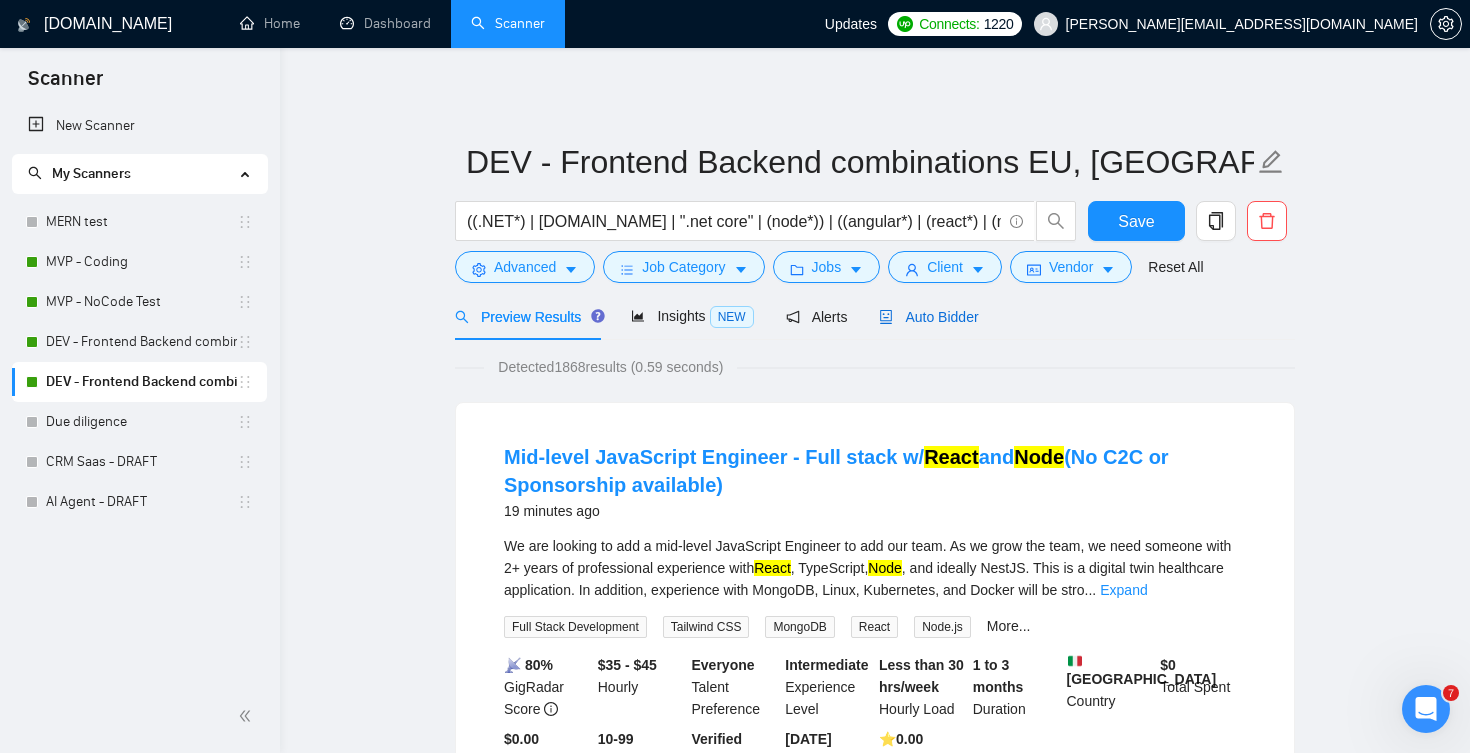 click on "Auto Bidder" at bounding box center (928, 317) 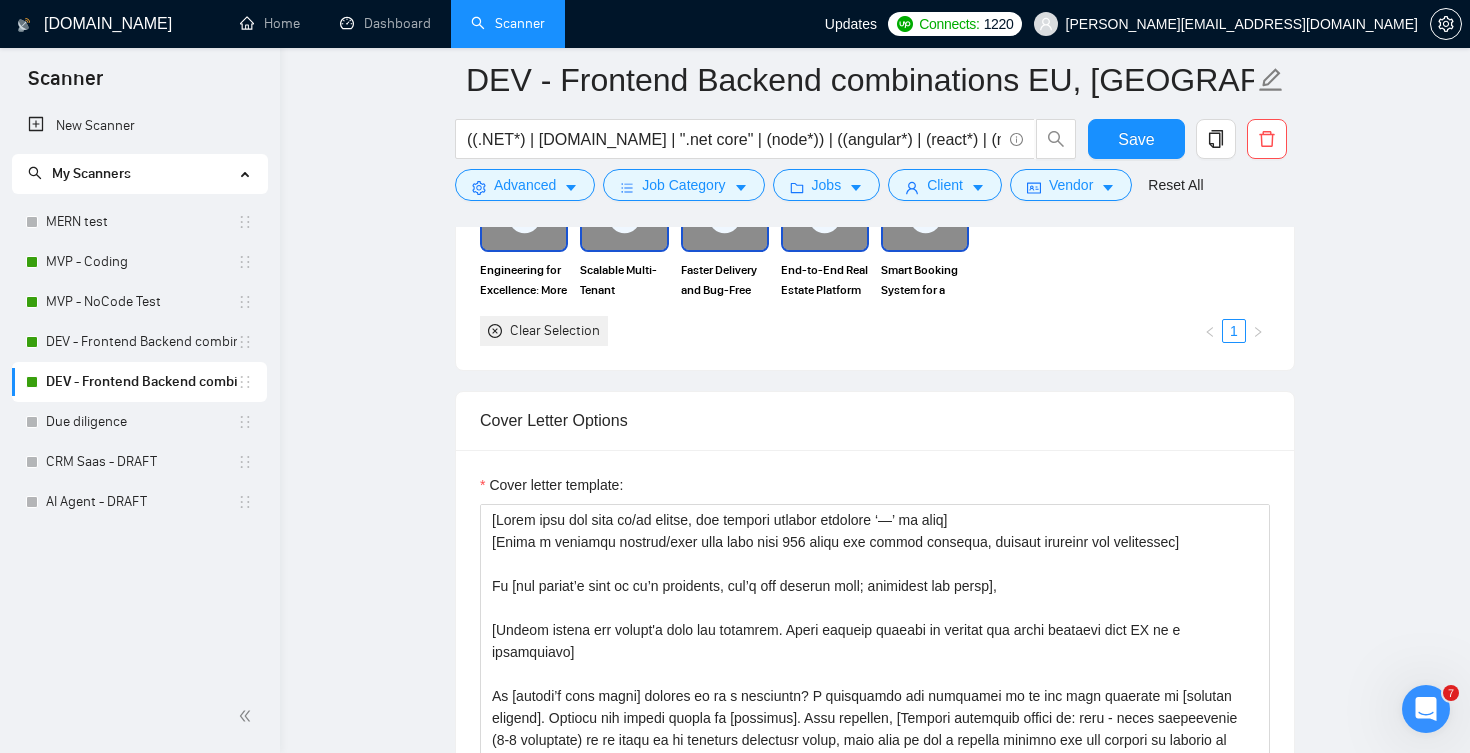 scroll, scrollTop: 1541, scrollLeft: 0, axis: vertical 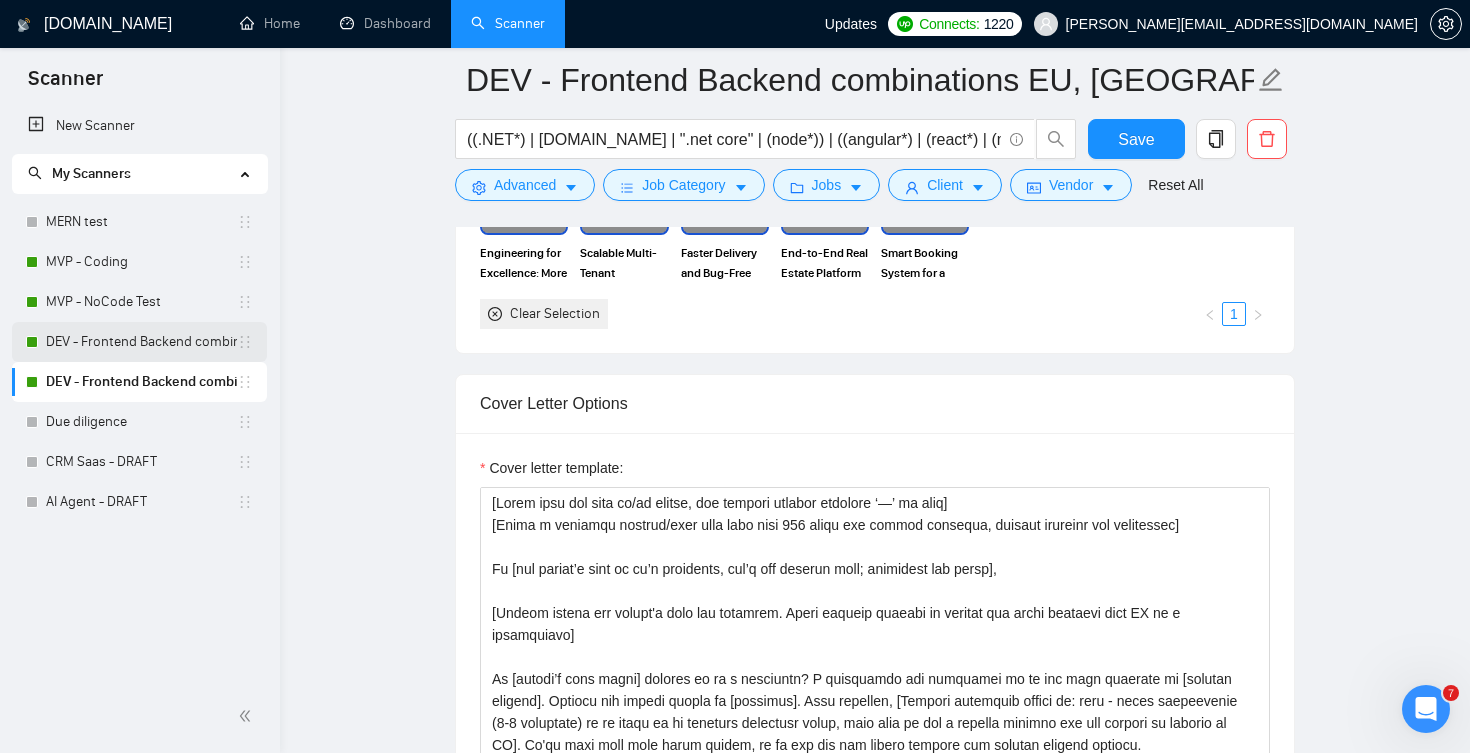 click on "DEV - Frontend Backend combinations US CAN, AUS [GEOGRAPHIC_DATA]" at bounding box center (139, 342) 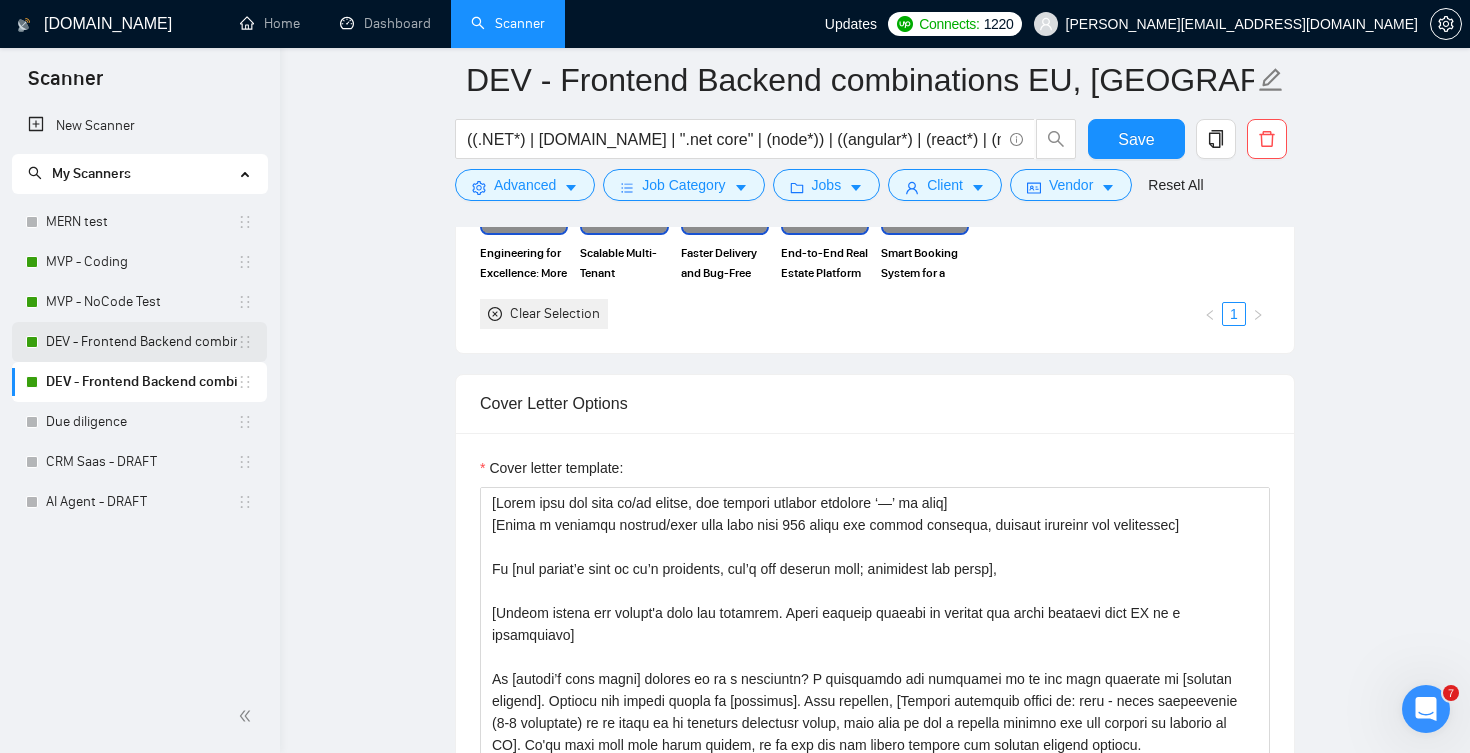 click on "DEV - Frontend Backend combinations US CAN, AUS [GEOGRAPHIC_DATA]" at bounding box center [141, 342] 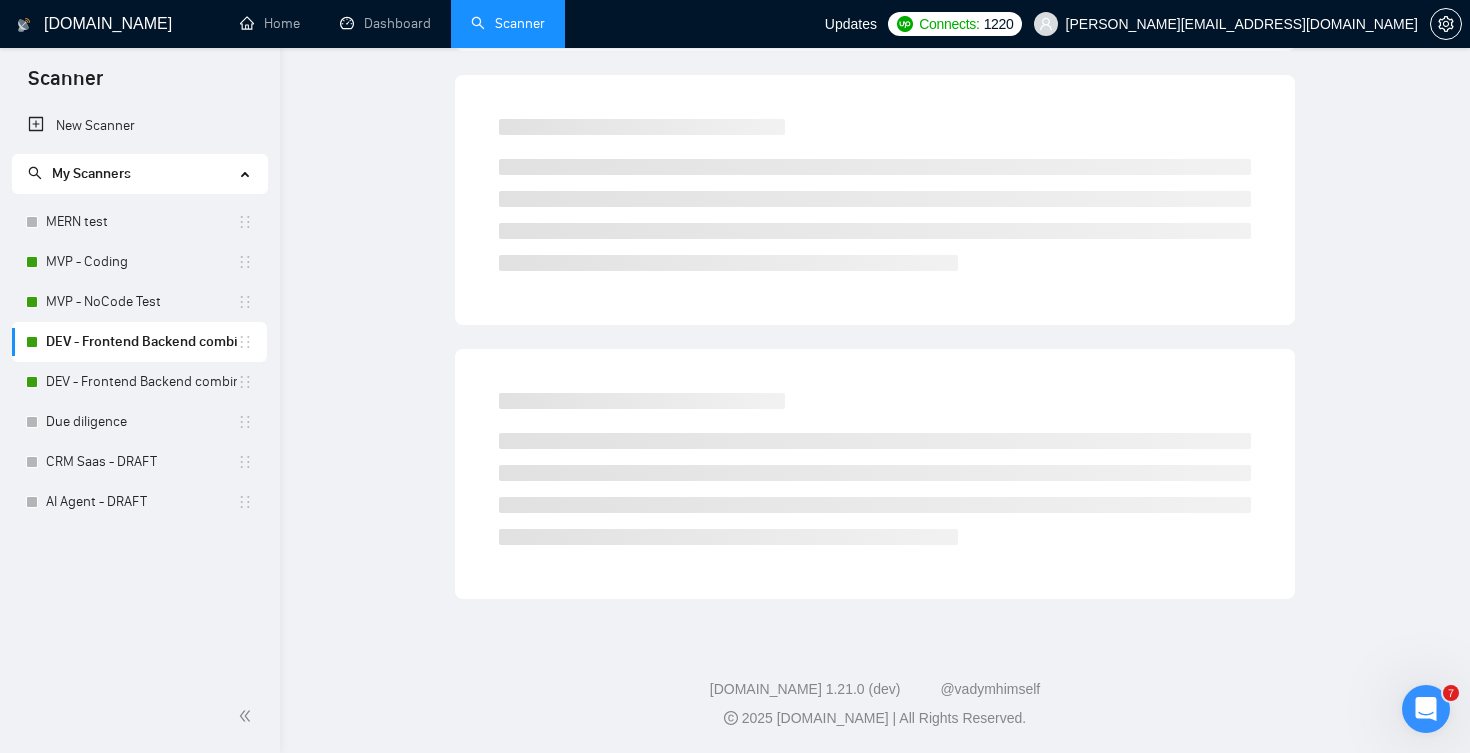 scroll, scrollTop: 0, scrollLeft: 0, axis: both 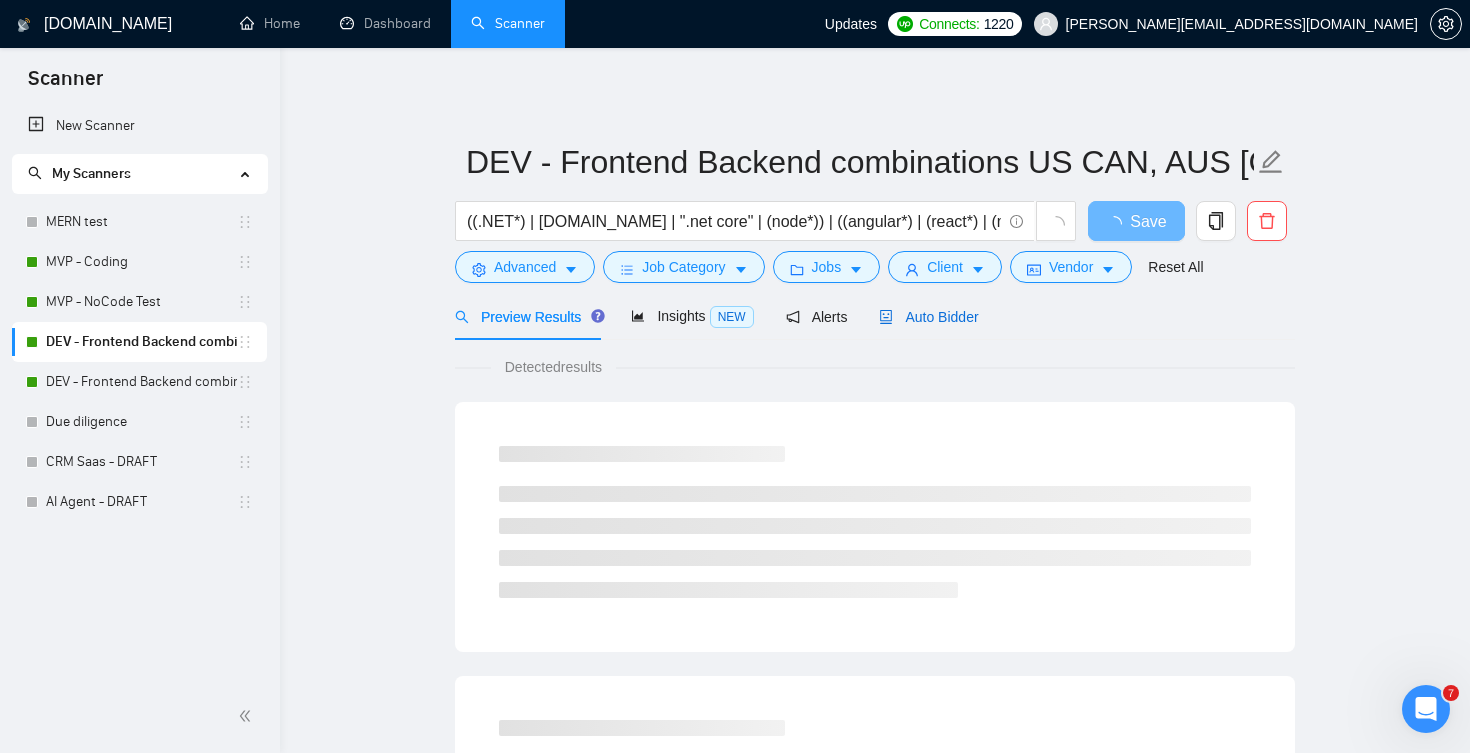 click on "Auto Bidder" at bounding box center (928, 317) 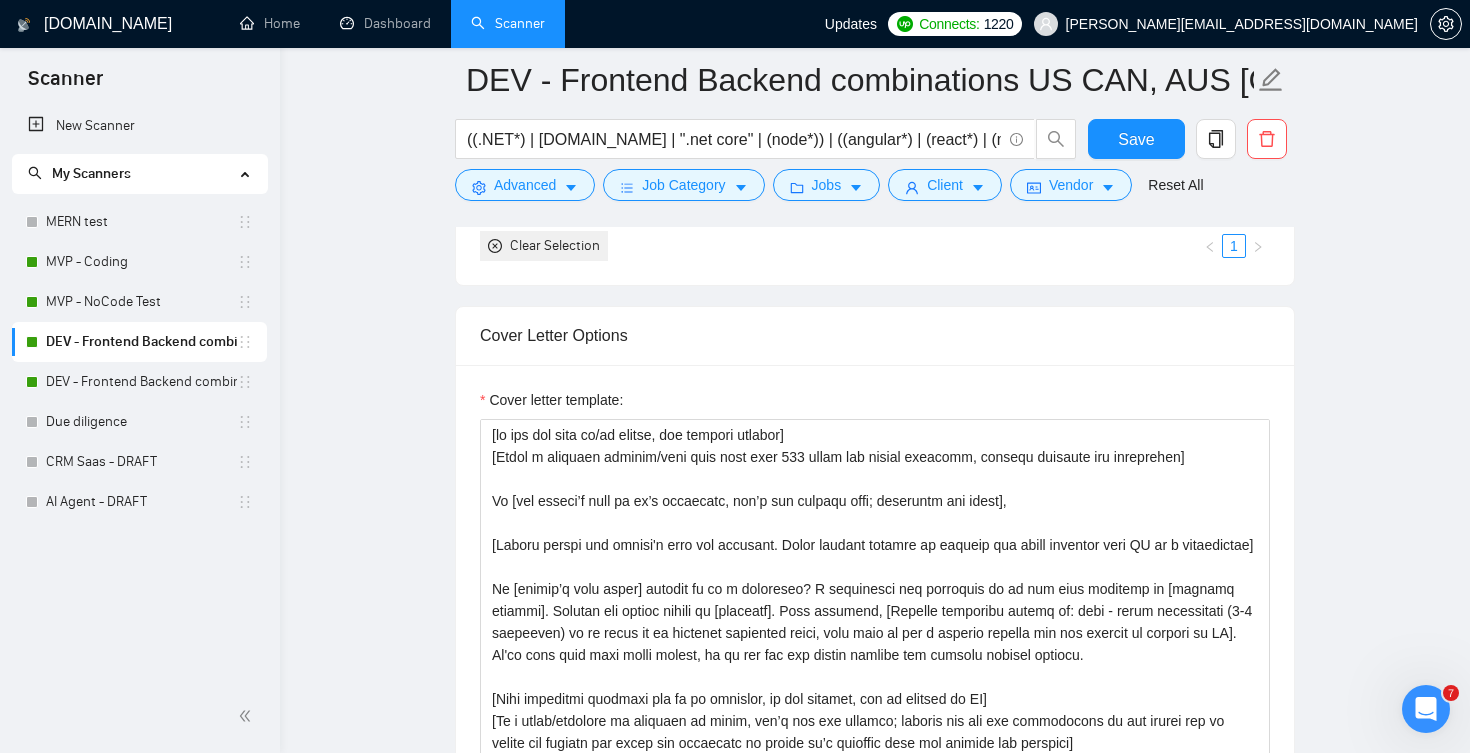 scroll, scrollTop: 1633, scrollLeft: 0, axis: vertical 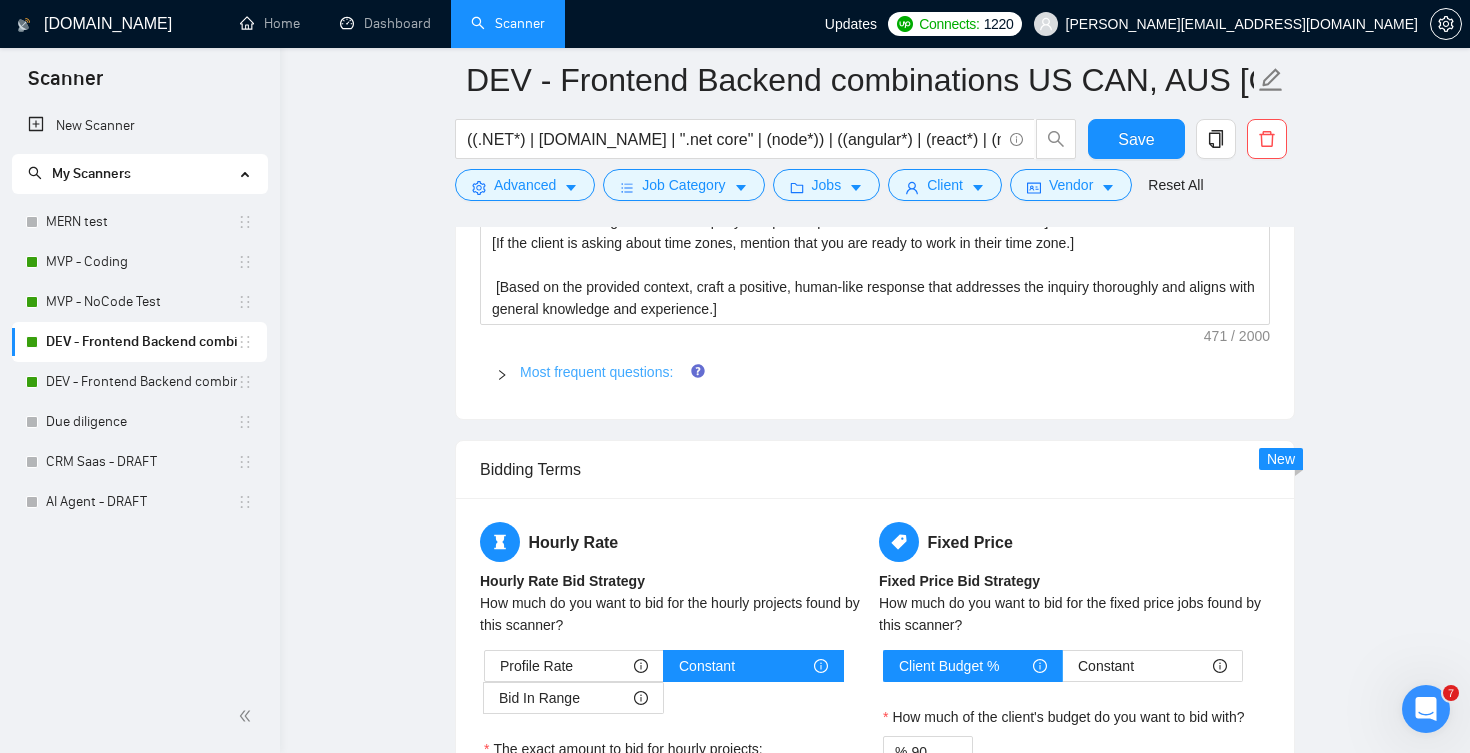 click on "Most frequent questions:" at bounding box center [596, 372] 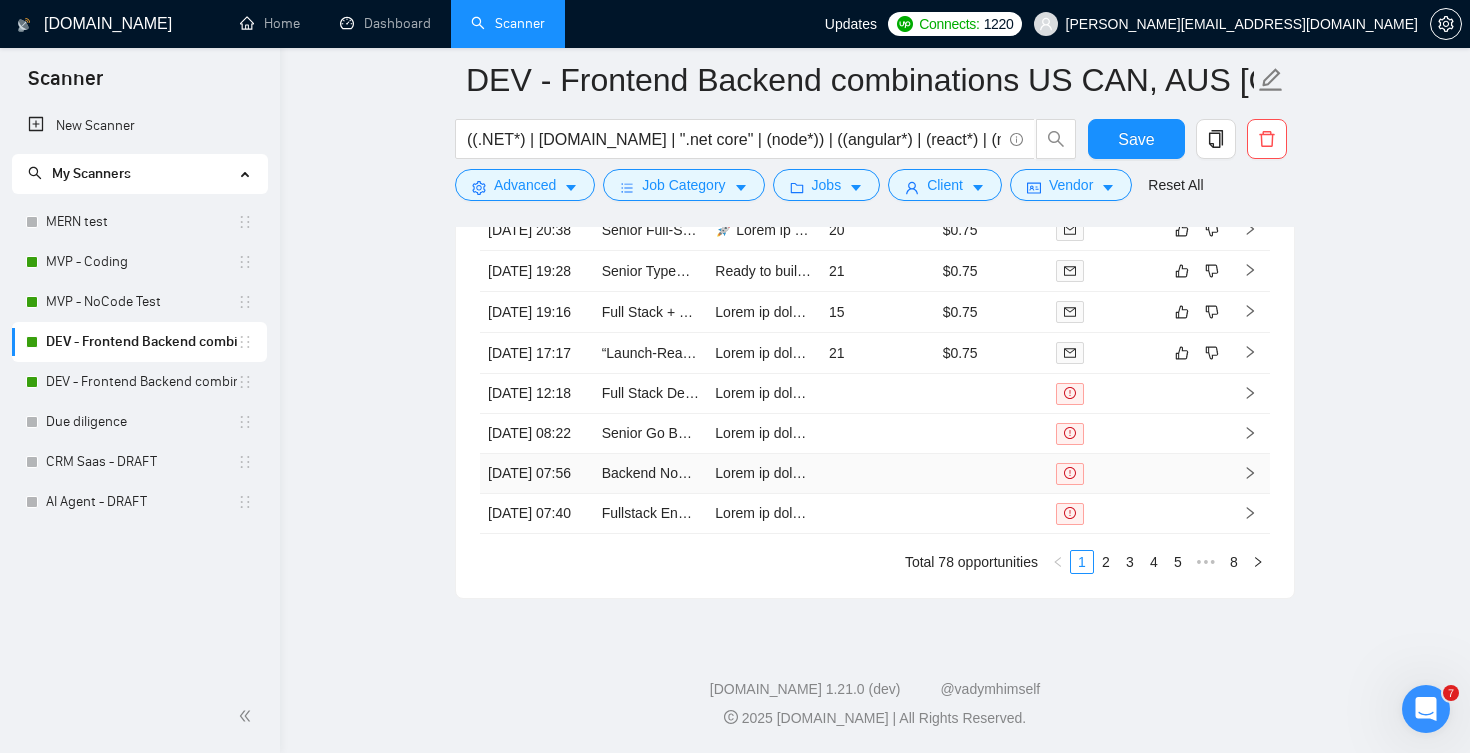 scroll, scrollTop: 8133, scrollLeft: 0, axis: vertical 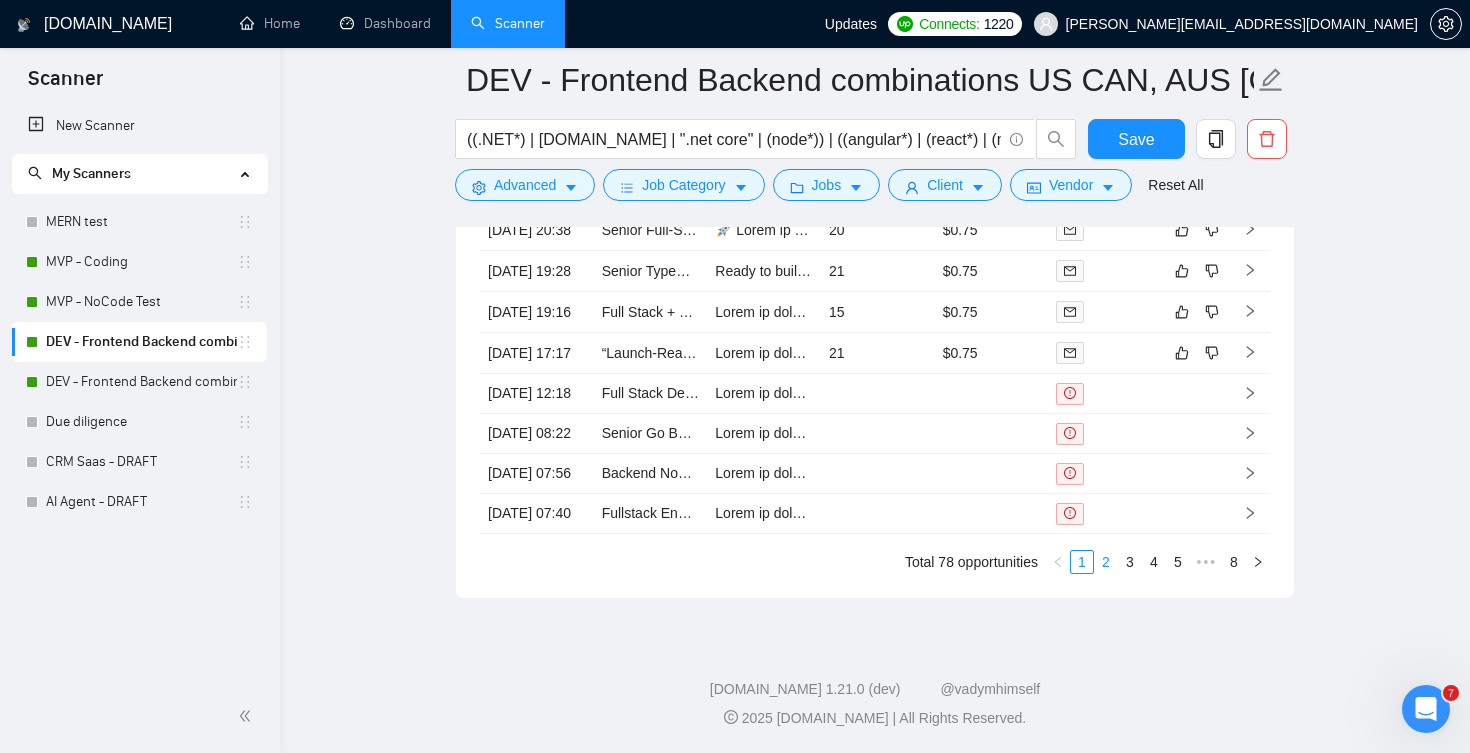click on "2" at bounding box center [1106, 562] 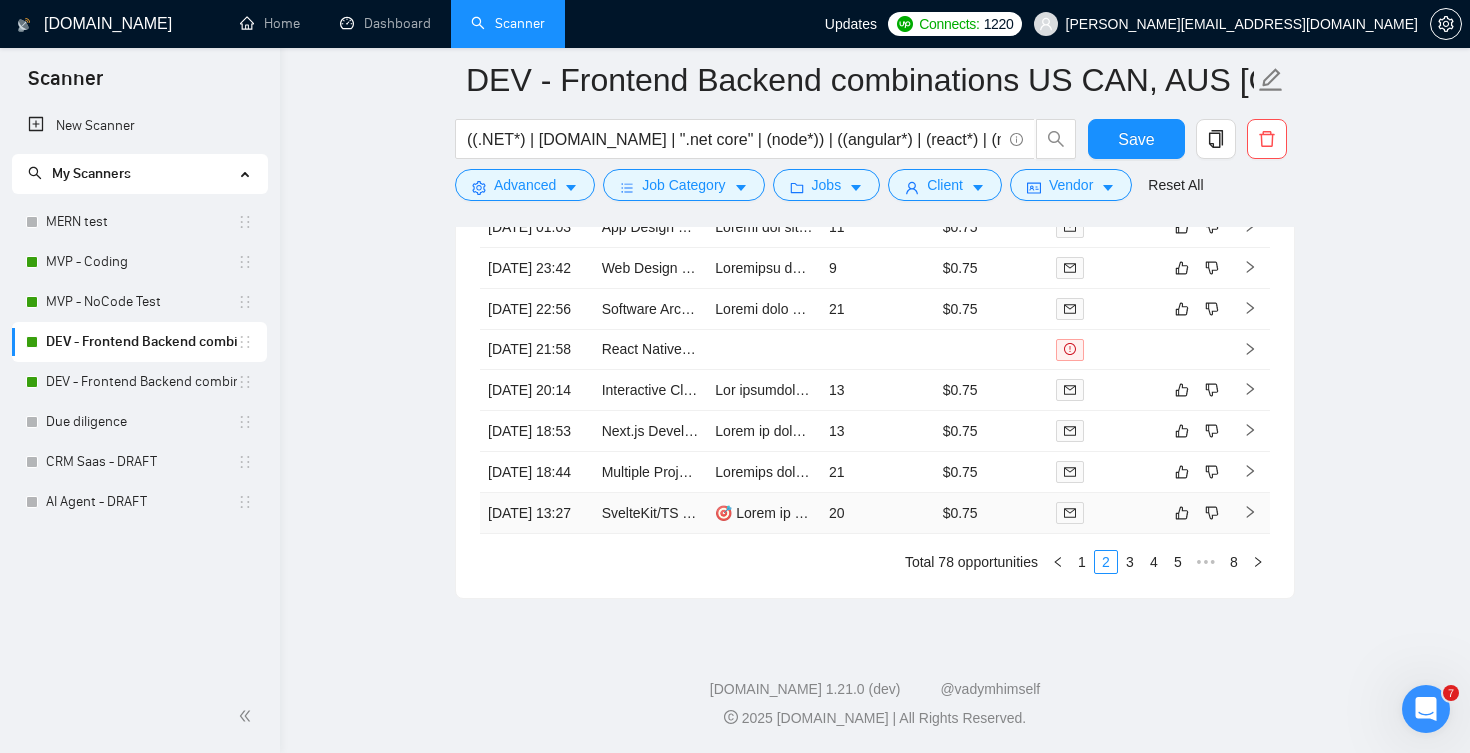 scroll, scrollTop: 8136, scrollLeft: 0, axis: vertical 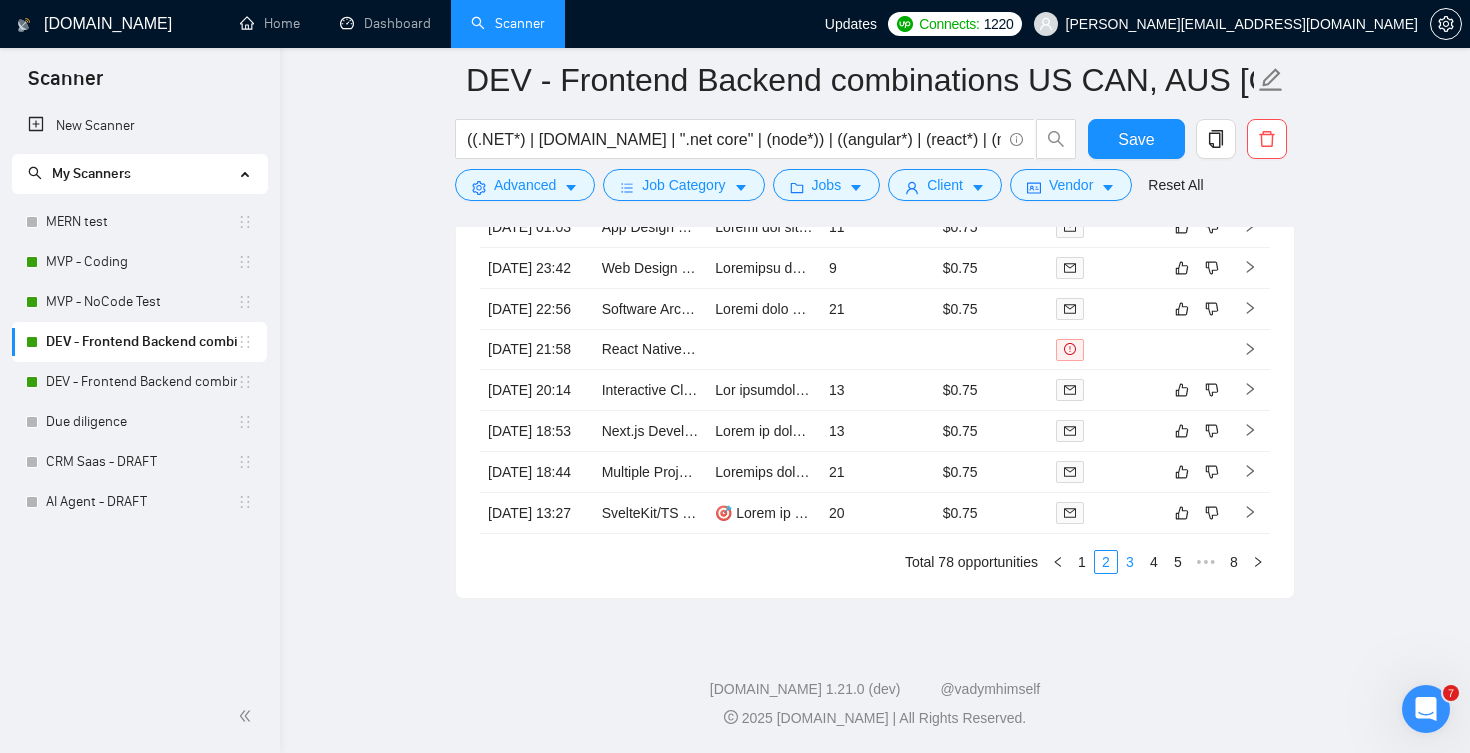 click on "3" at bounding box center (1130, 562) 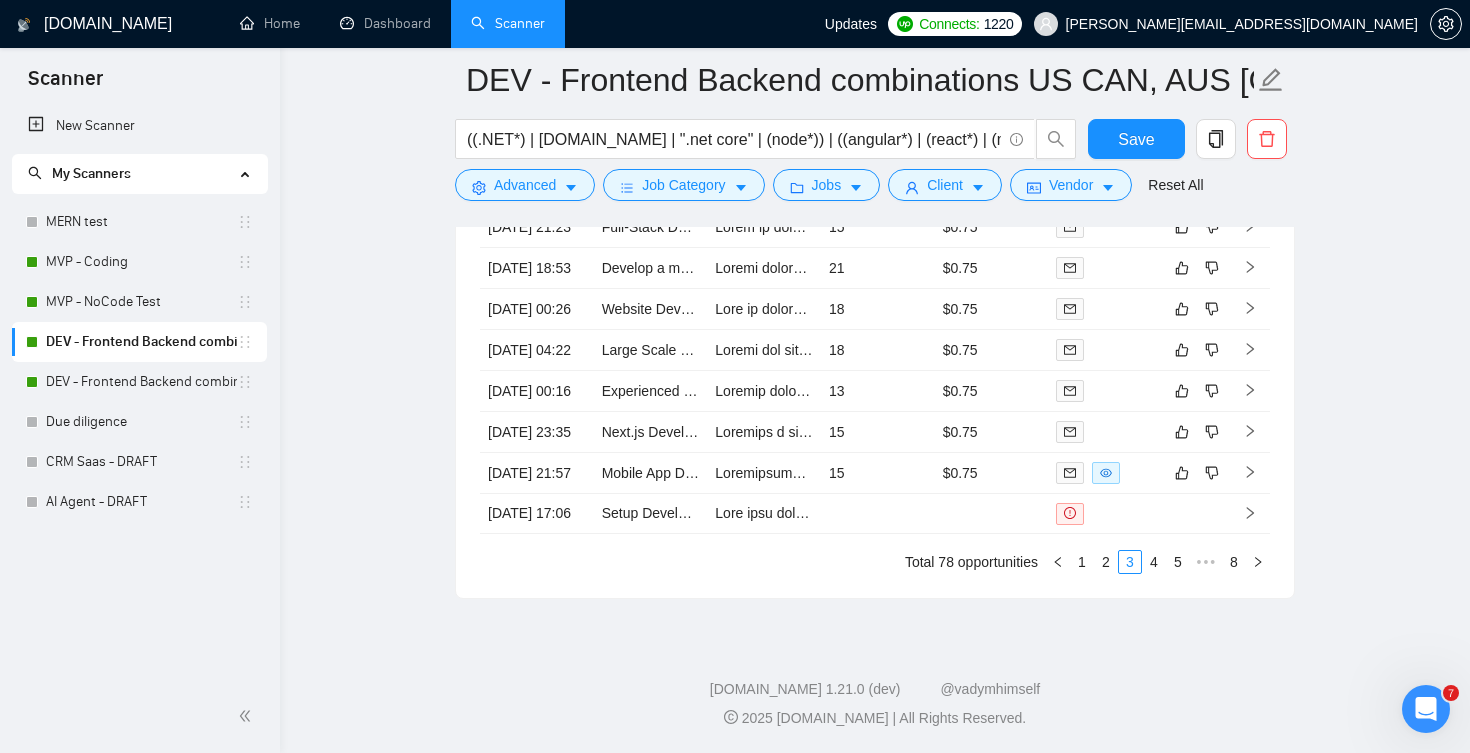 scroll, scrollTop: 8195, scrollLeft: 0, axis: vertical 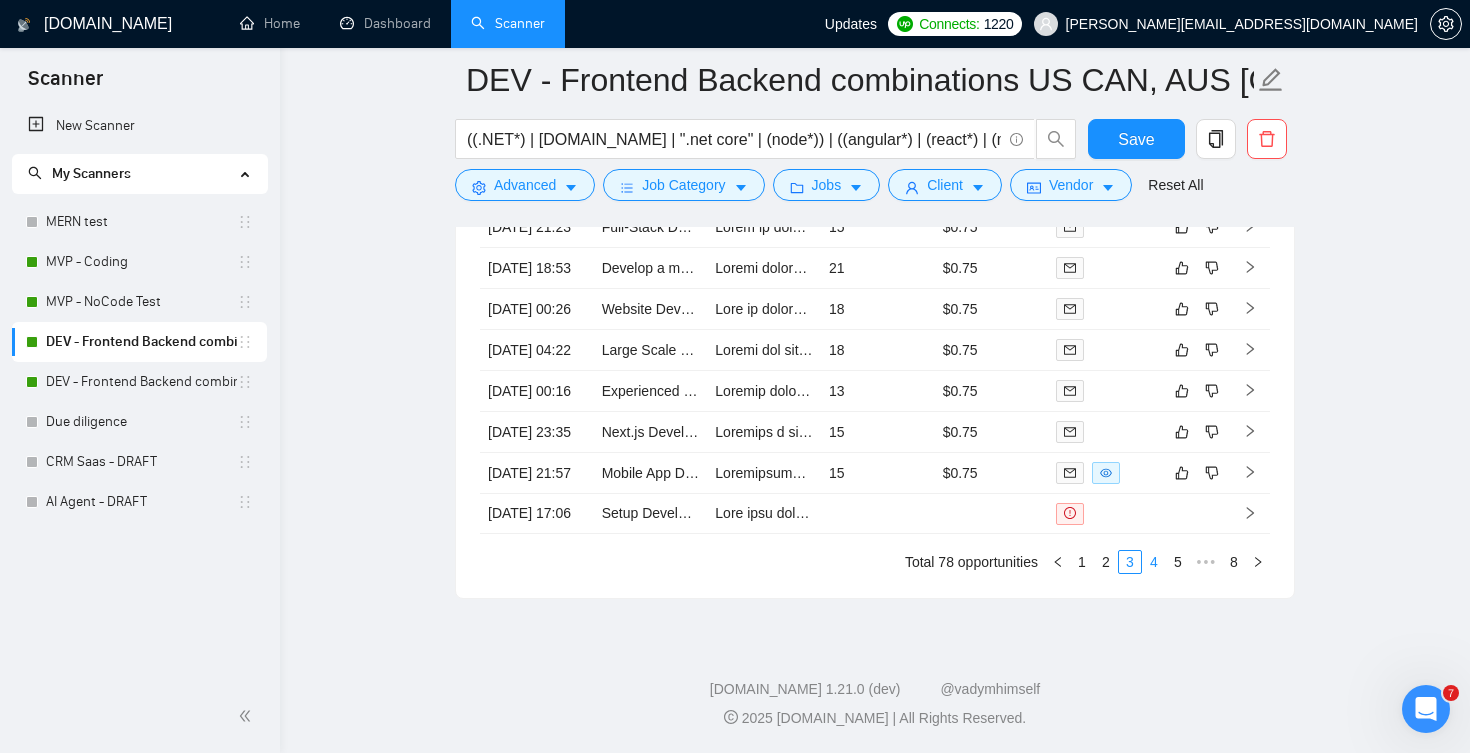click on "4" at bounding box center (1154, 562) 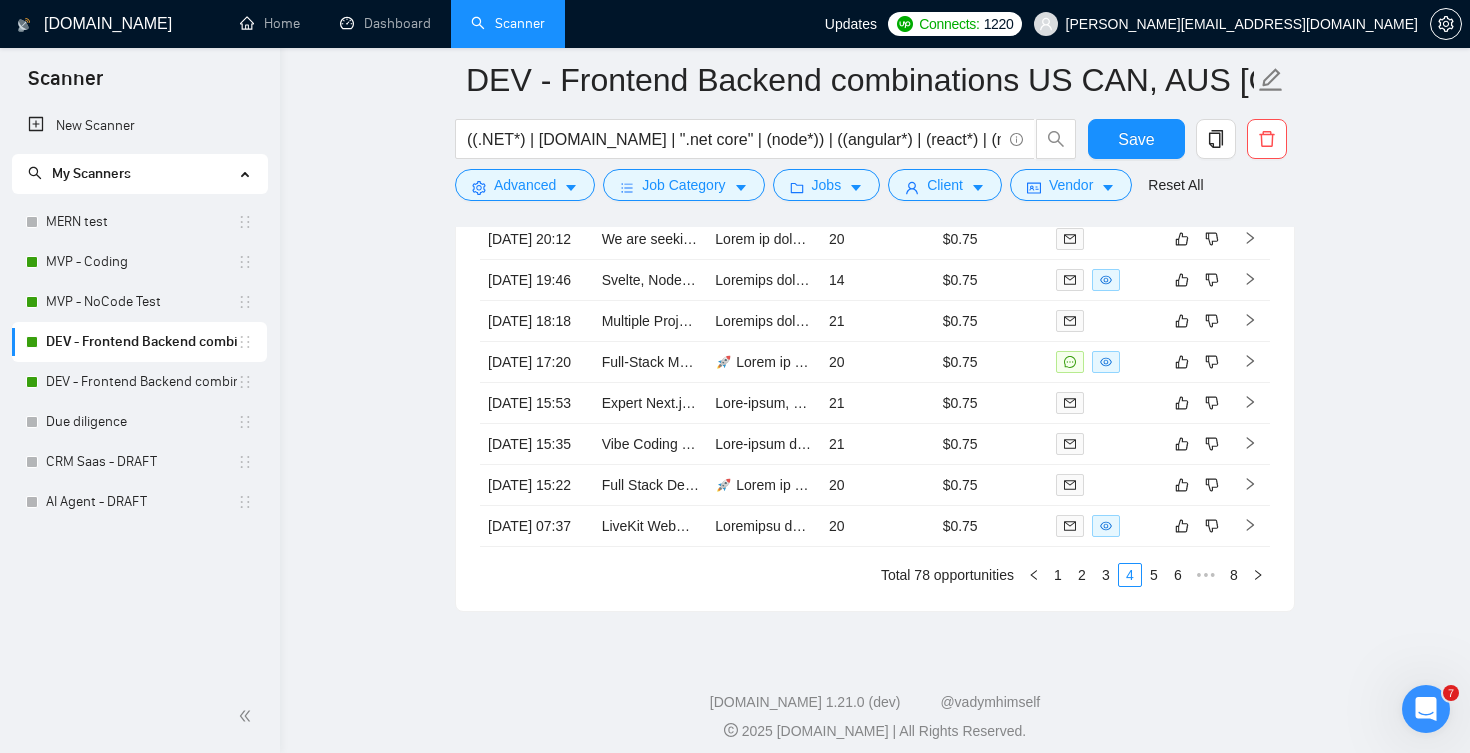 scroll, scrollTop: 8023, scrollLeft: 0, axis: vertical 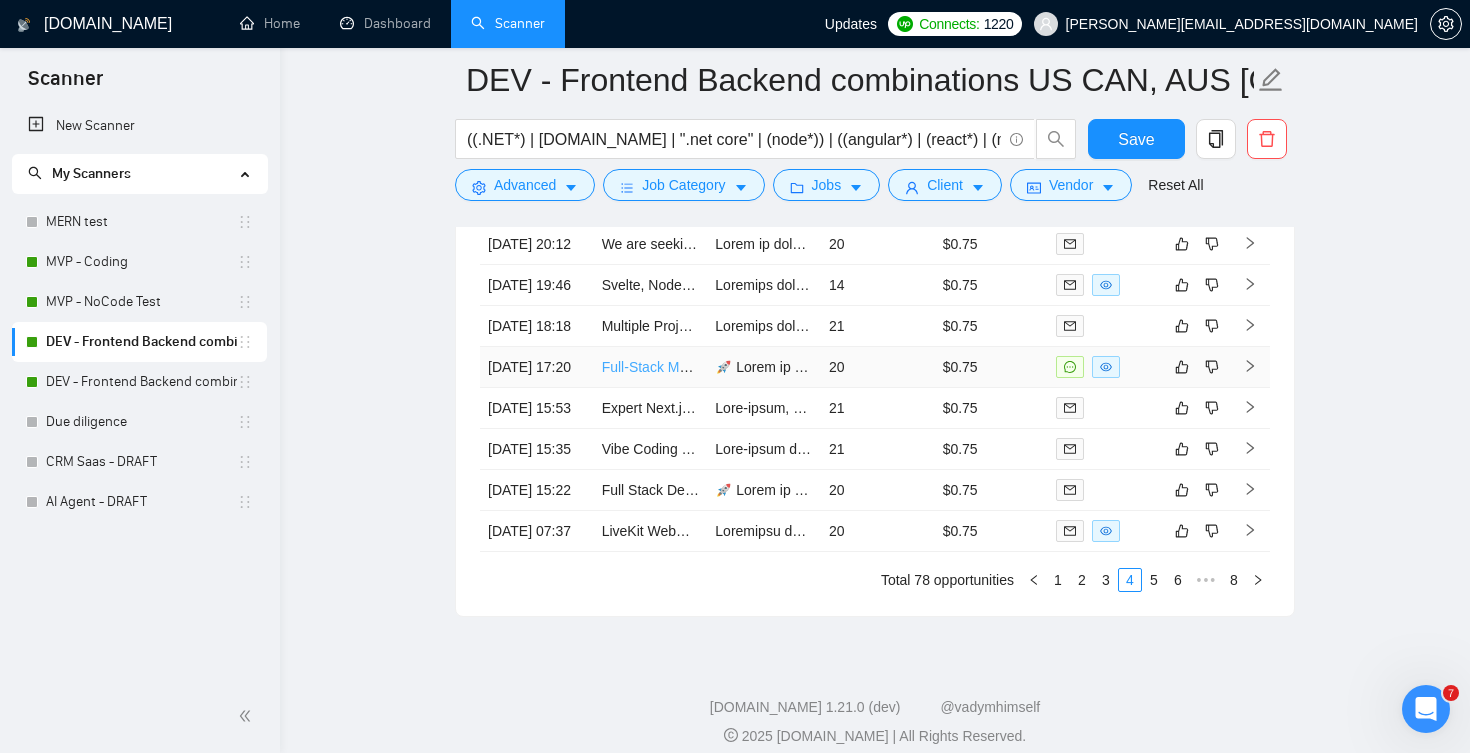 click on "Full-Stack MERN Developer - Crypto Platform Expansion" at bounding box center [779, 367] 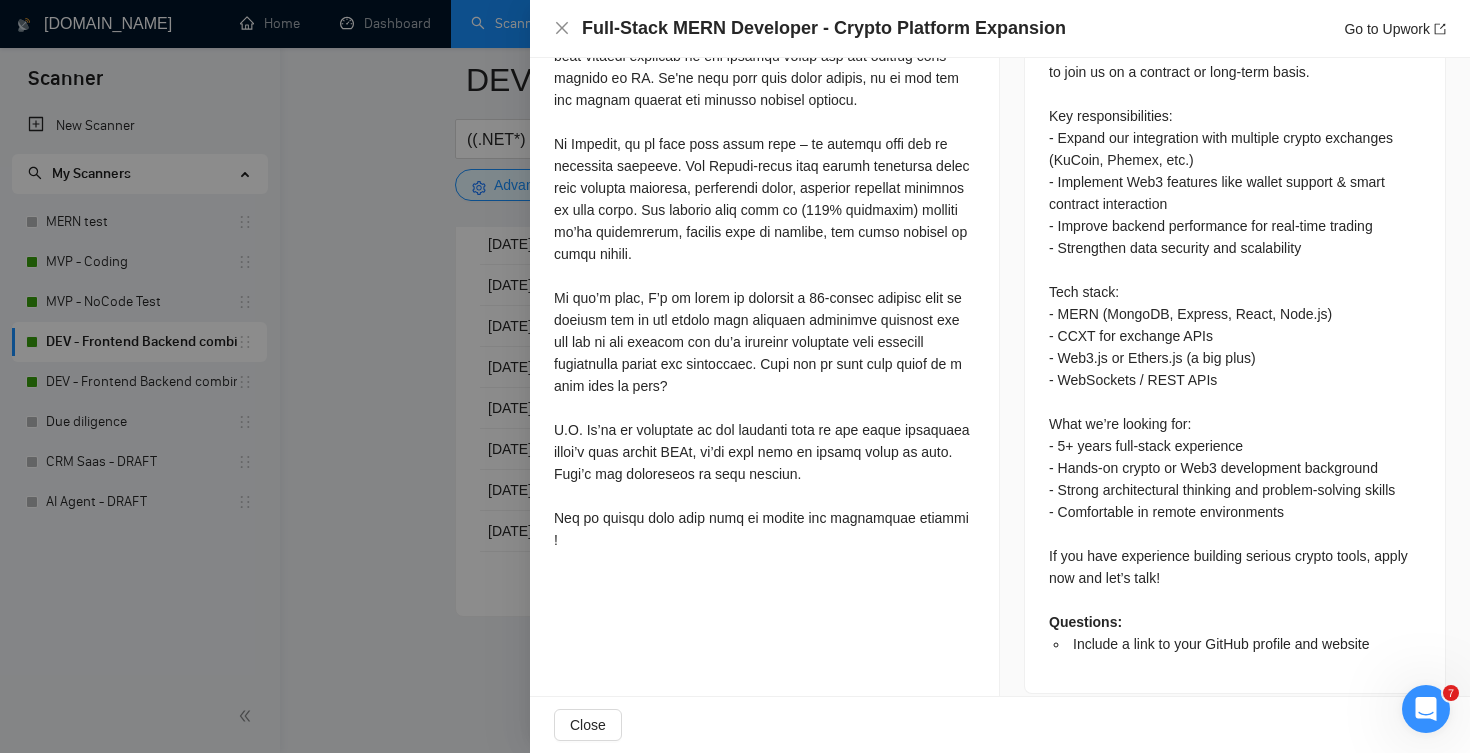 scroll, scrollTop: 1002, scrollLeft: 0, axis: vertical 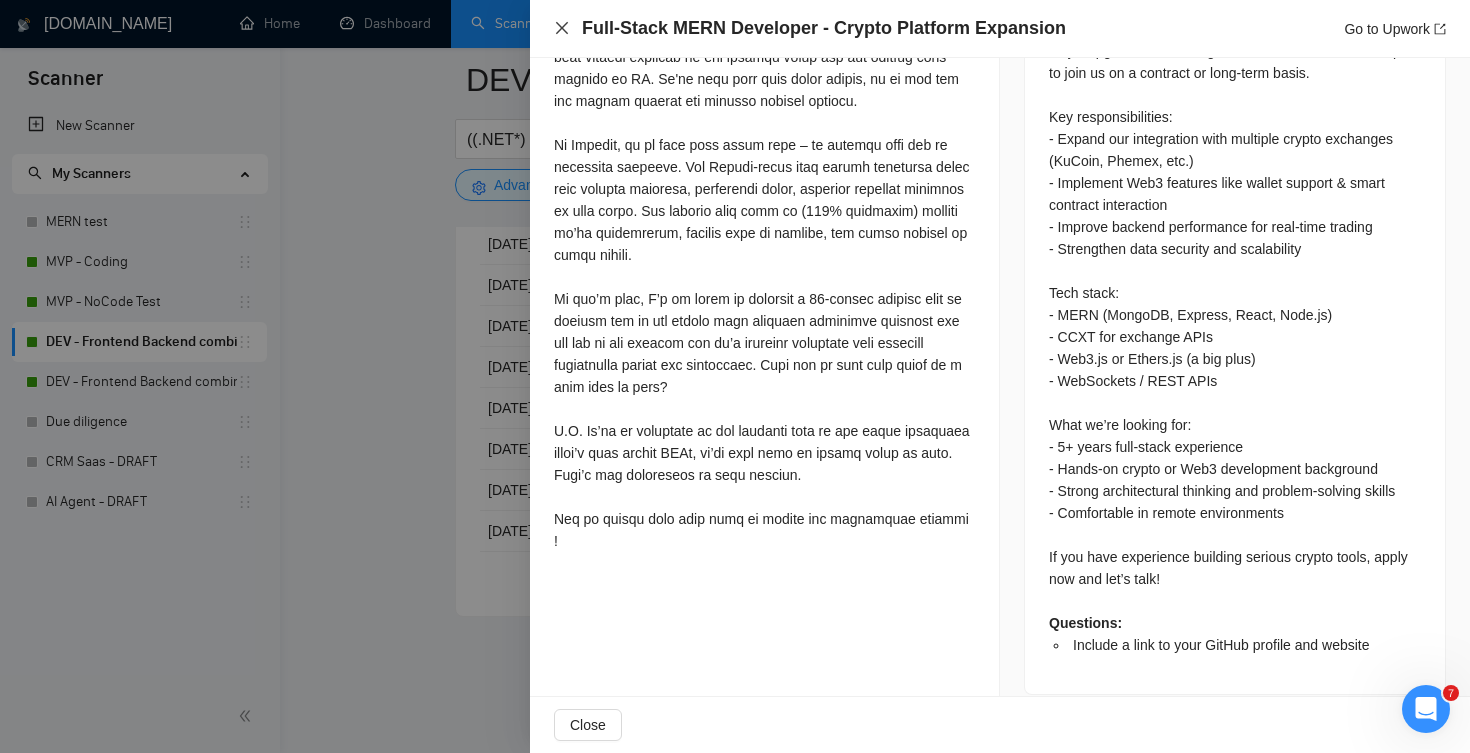 click 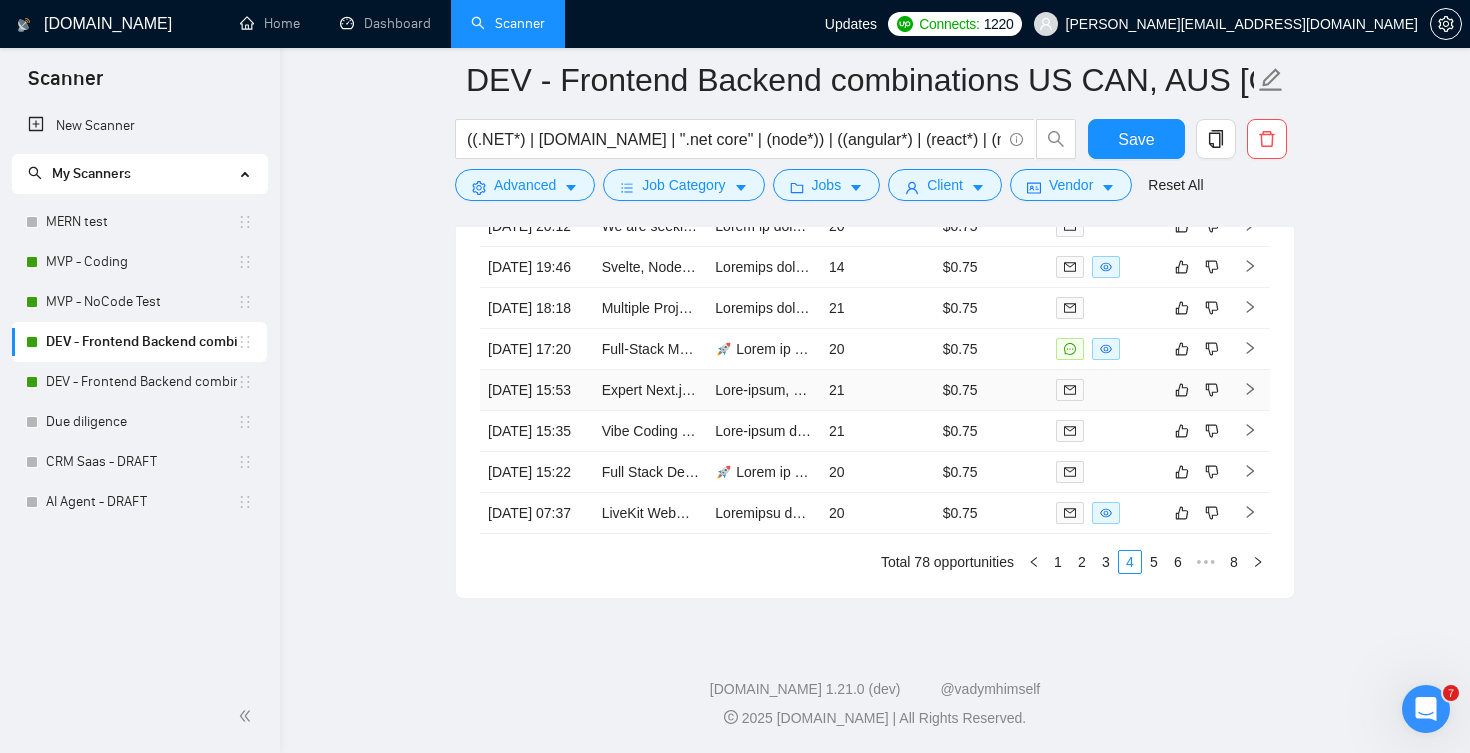 scroll, scrollTop: 8199, scrollLeft: 0, axis: vertical 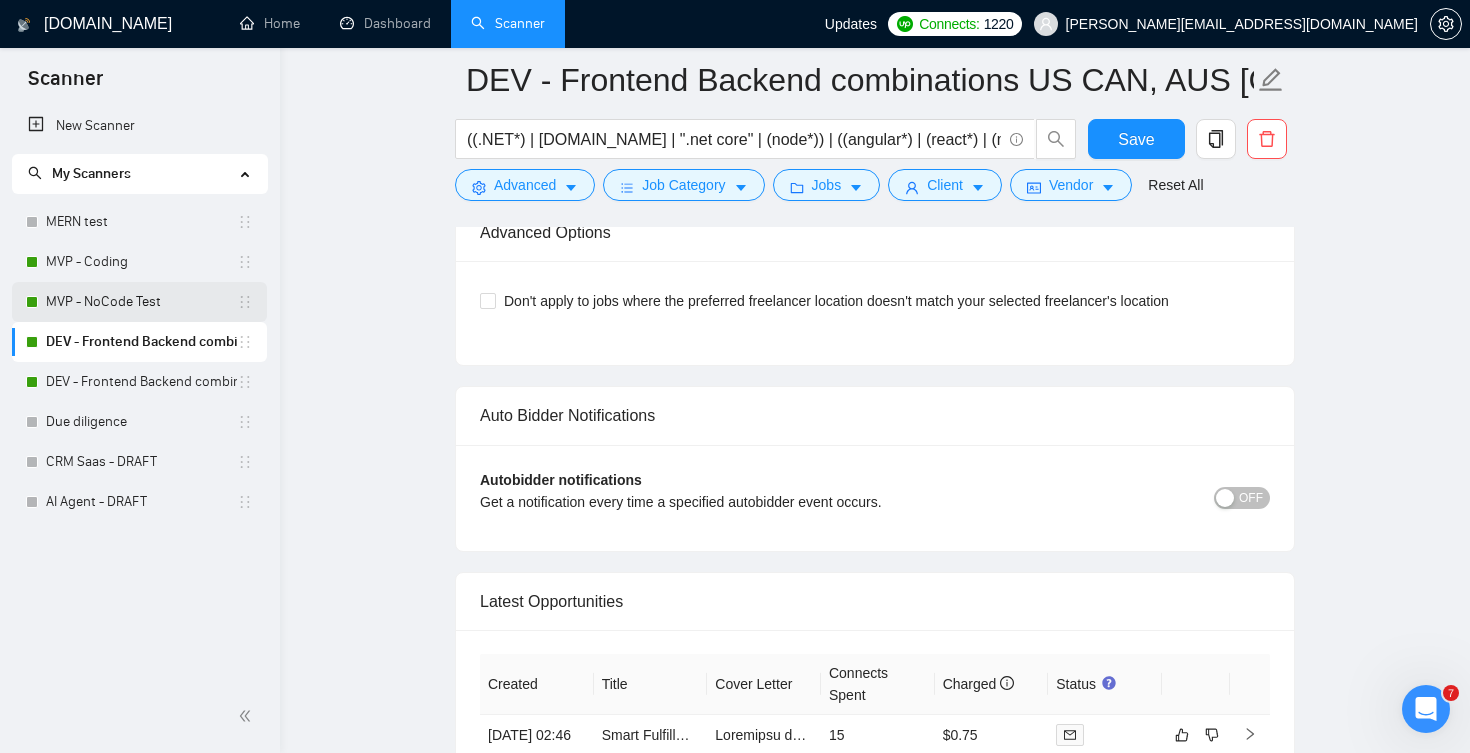 click on "MVP - NoCode Test" at bounding box center [141, 302] 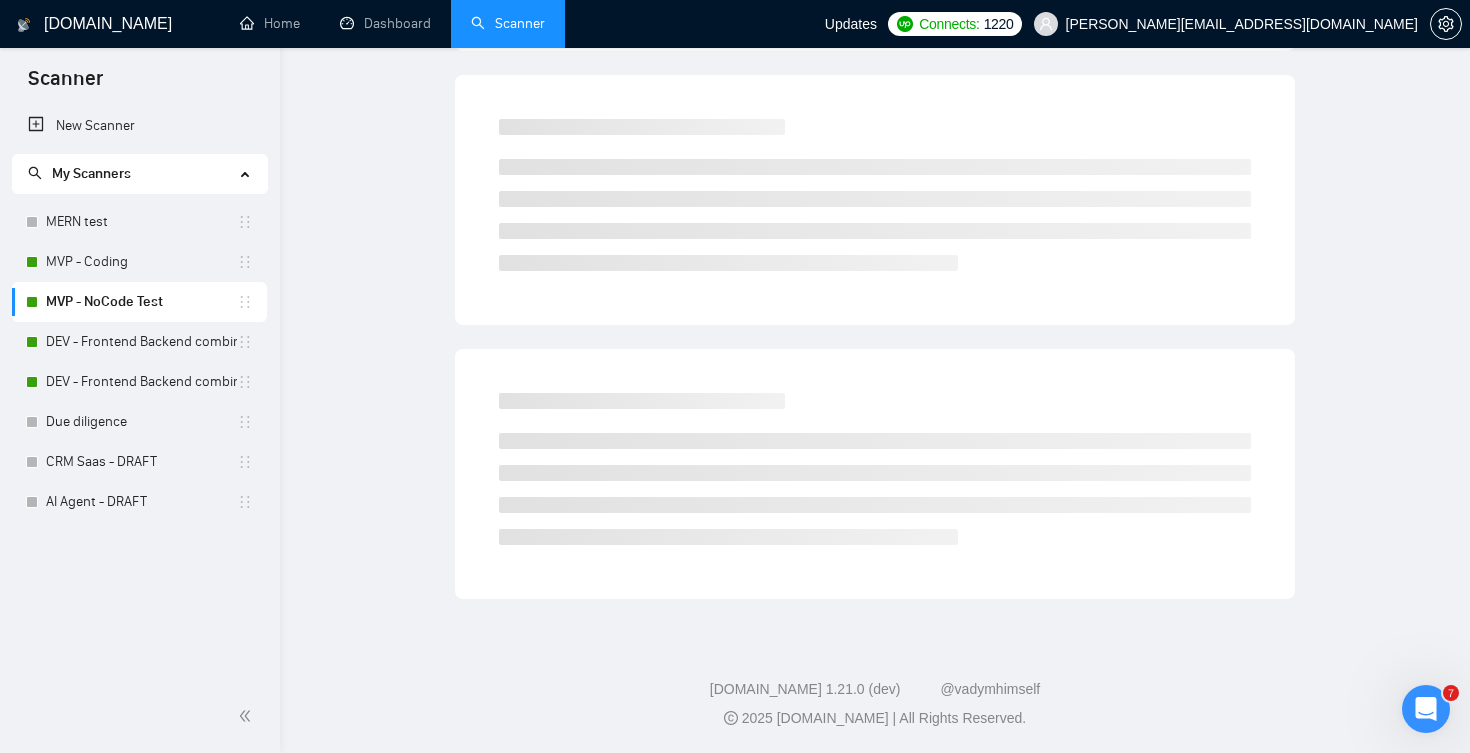 click on "MVP - NoCode Test" at bounding box center [141, 302] 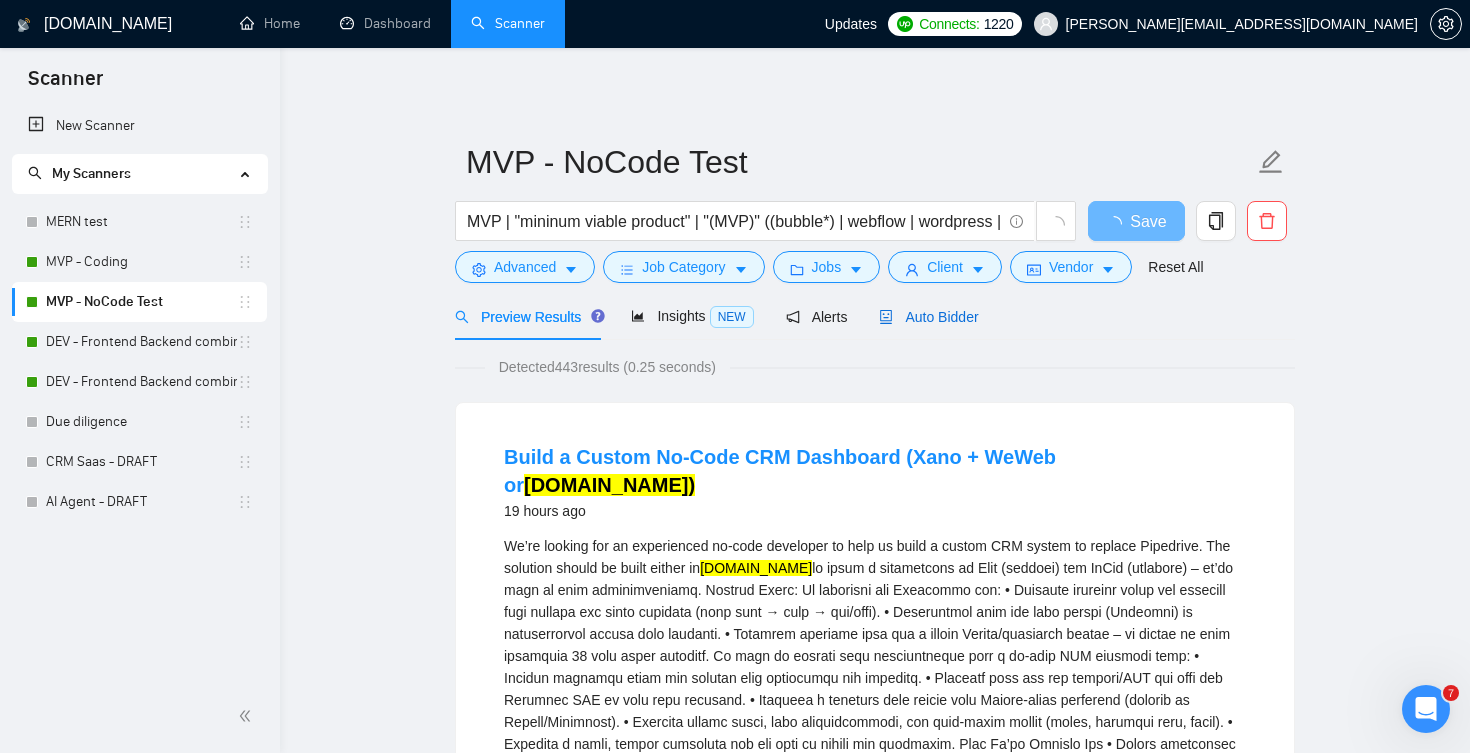 click on "Auto Bidder" at bounding box center (928, 317) 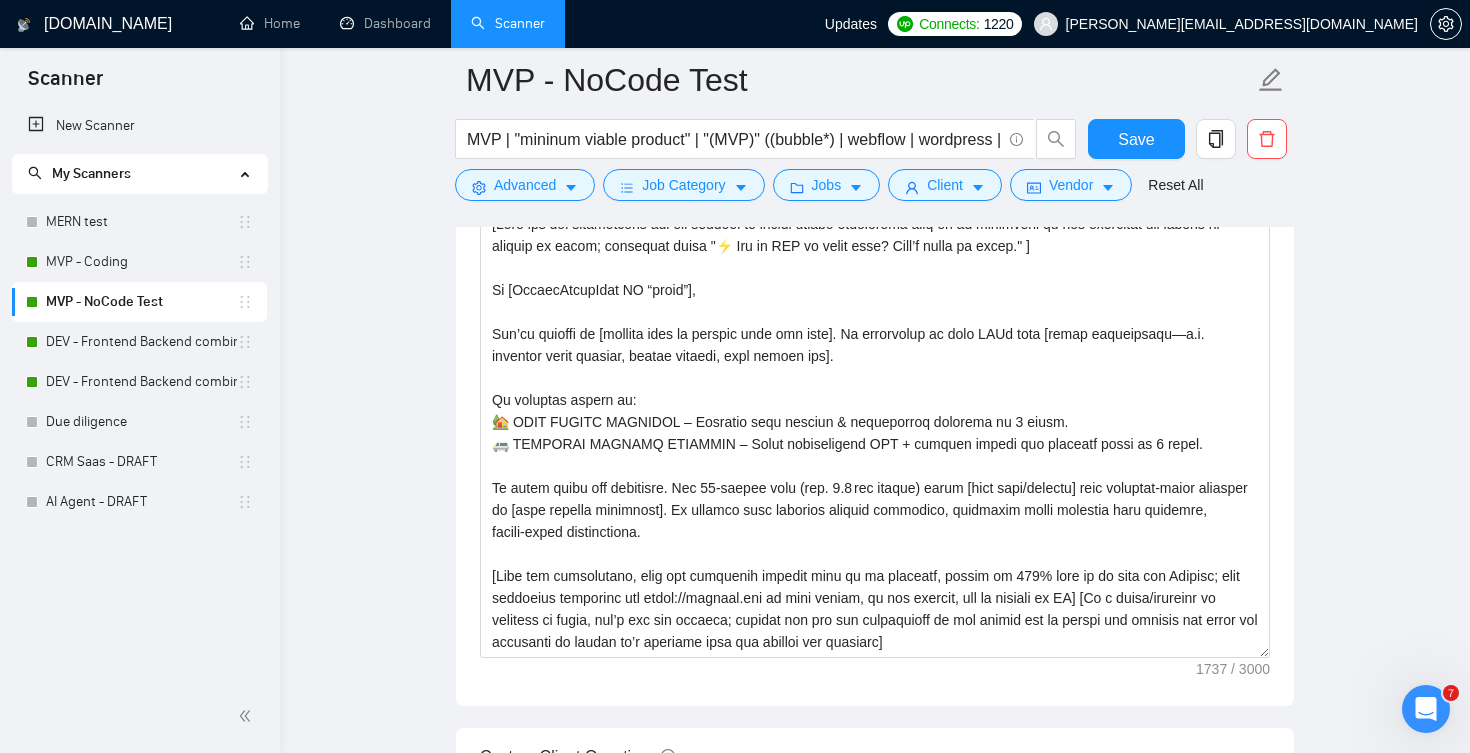 scroll, scrollTop: 1831, scrollLeft: 0, axis: vertical 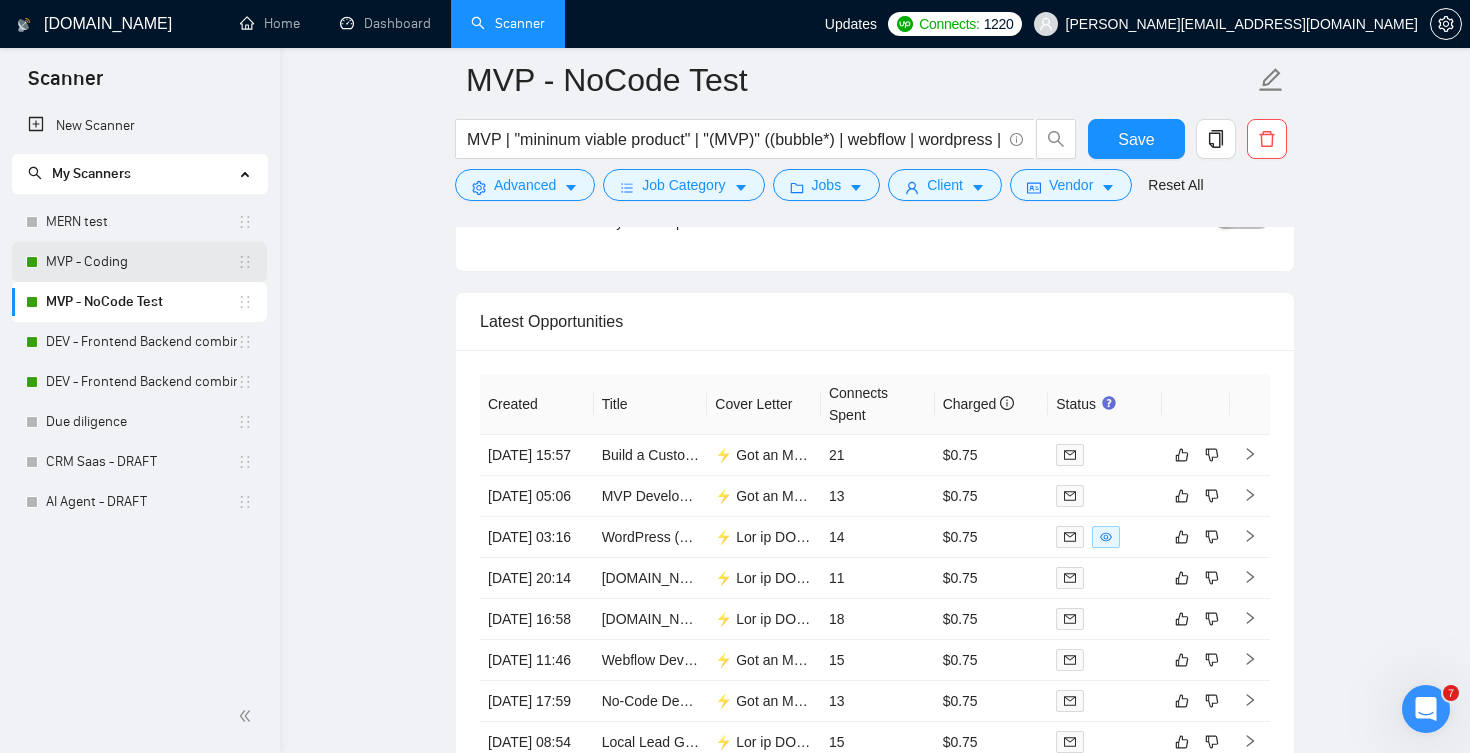 click on "MVP - Coding" at bounding box center [141, 262] 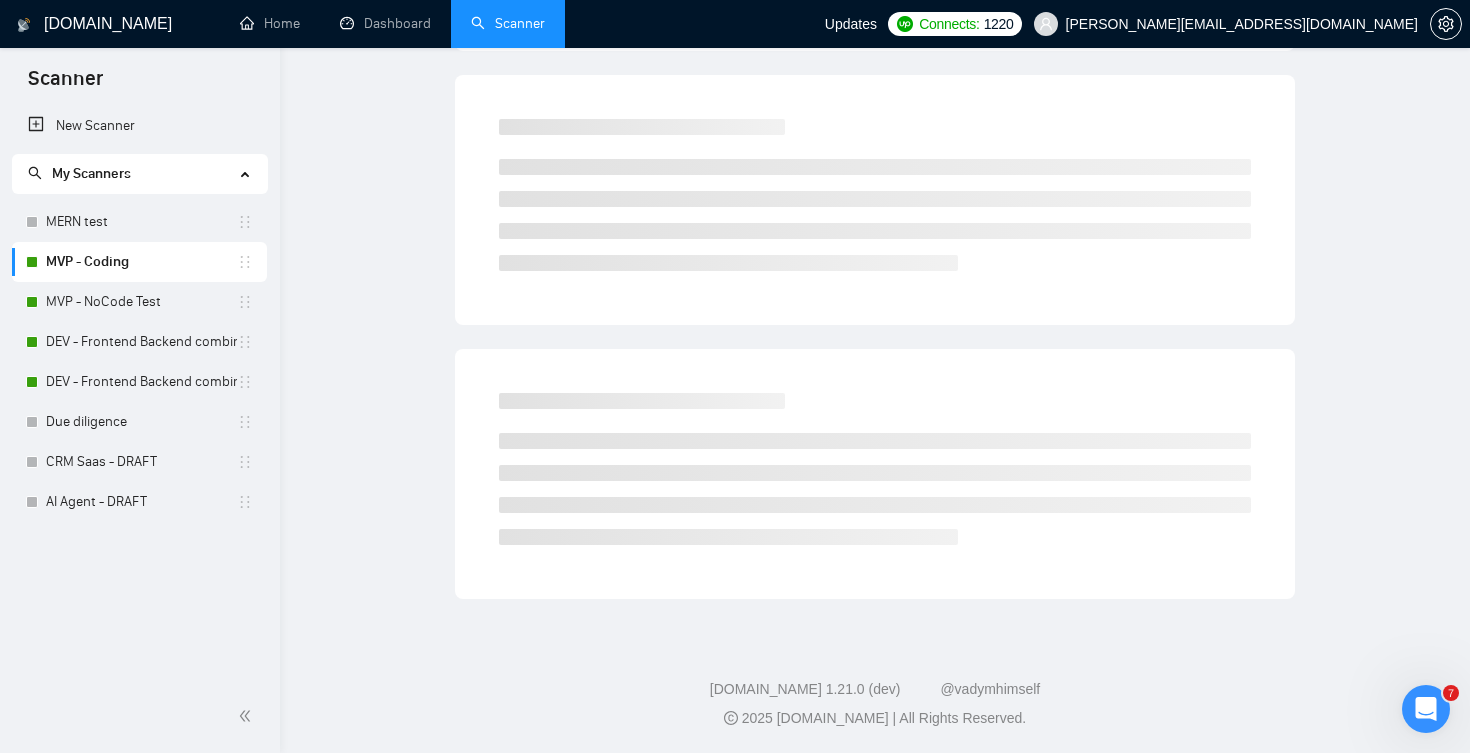 scroll, scrollTop: 0, scrollLeft: 0, axis: both 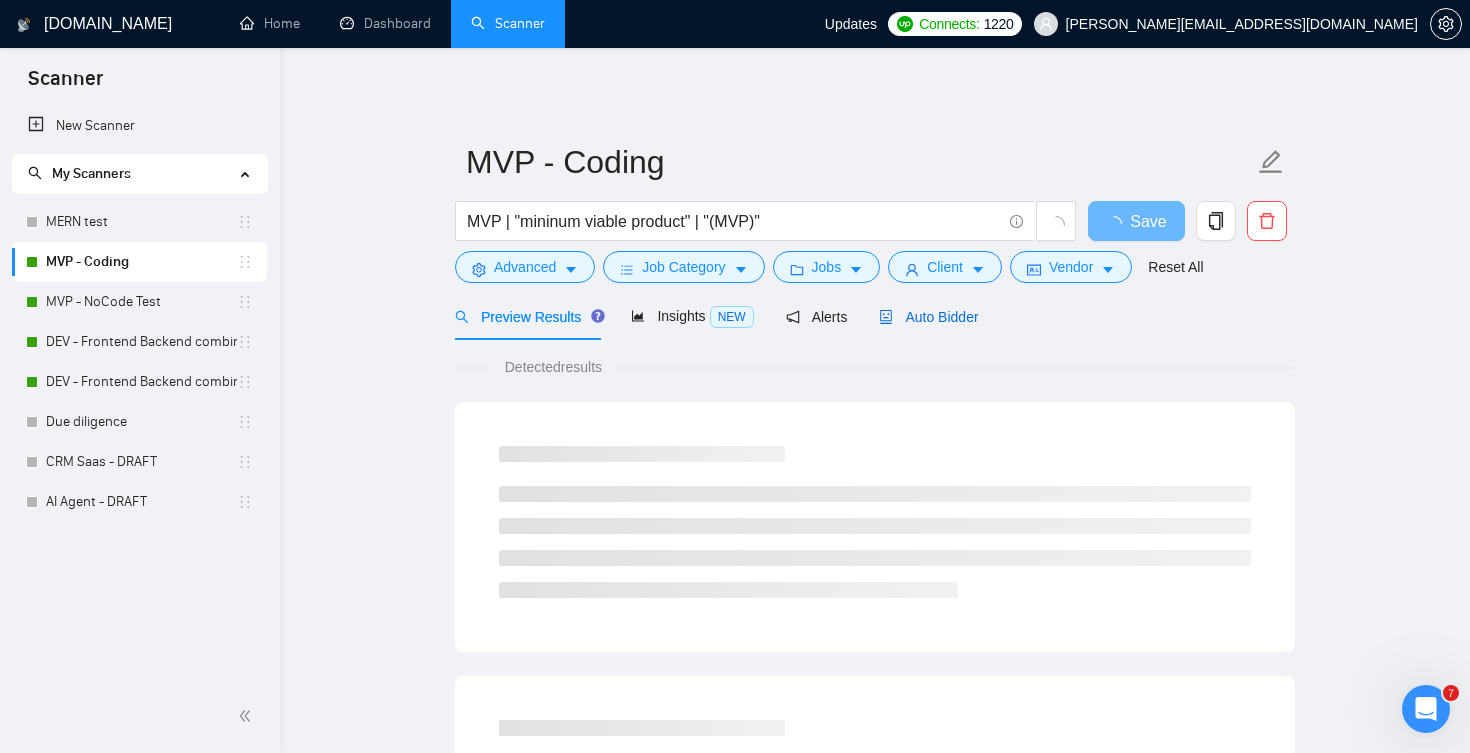 click on "Auto Bidder" at bounding box center (928, 317) 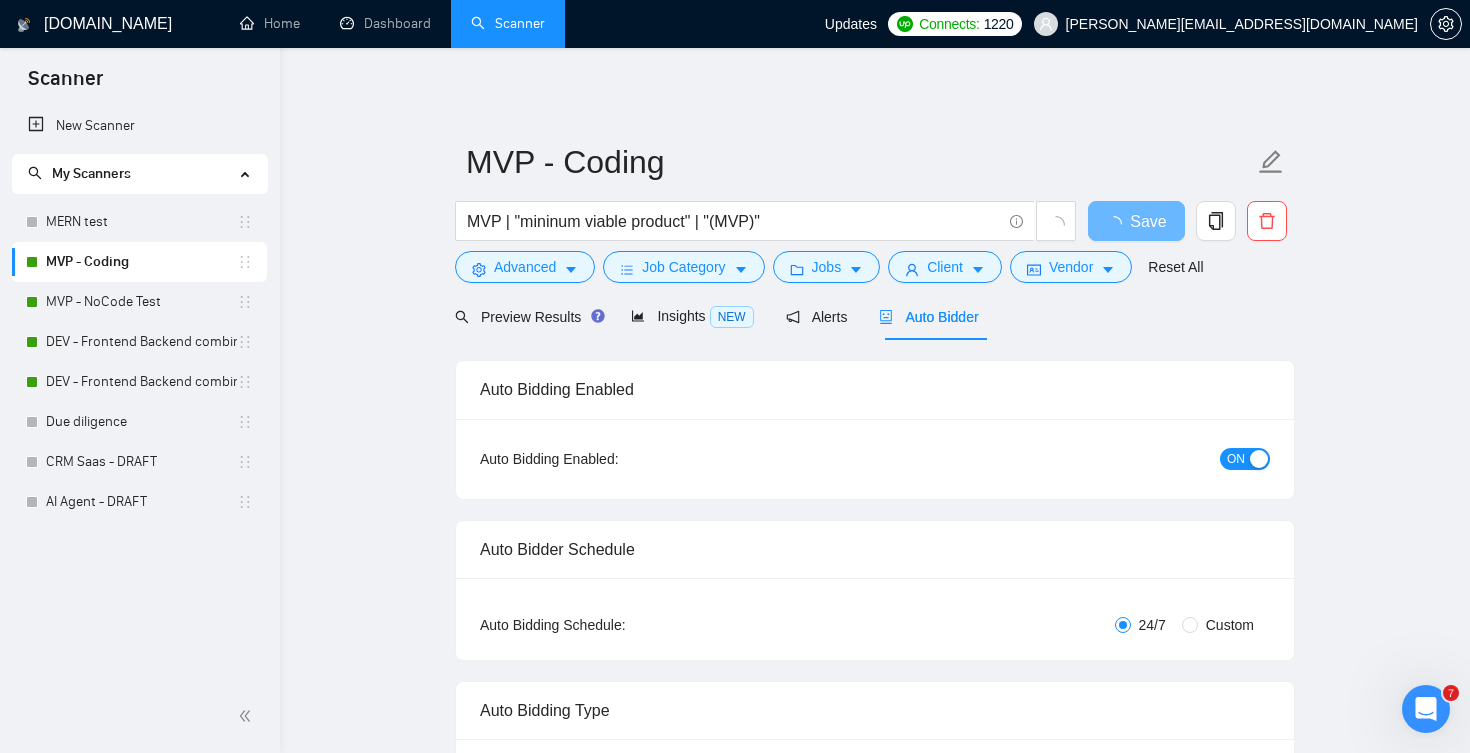 type 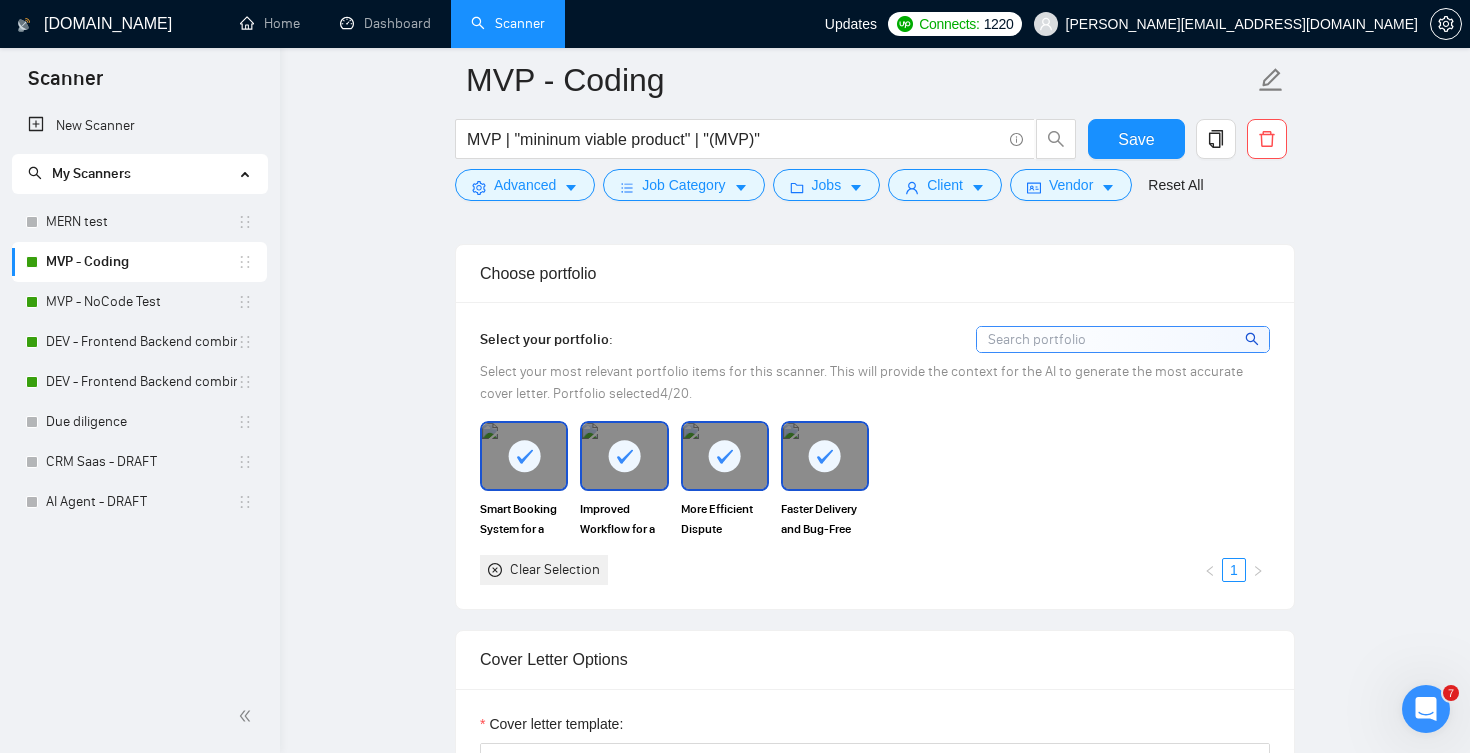 scroll, scrollTop: 1331, scrollLeft: 0, axis: vertical 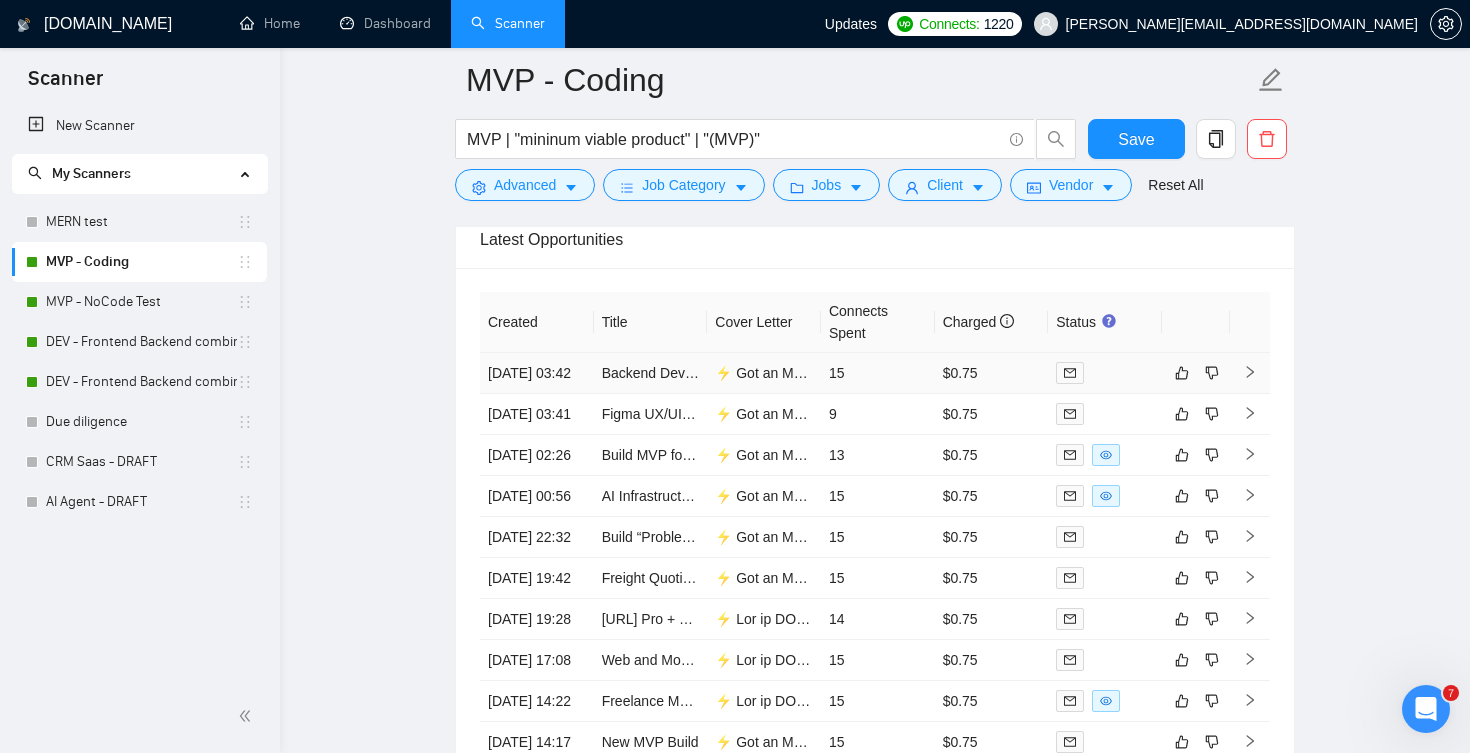 click on "15" at bounding box center (878, 373) 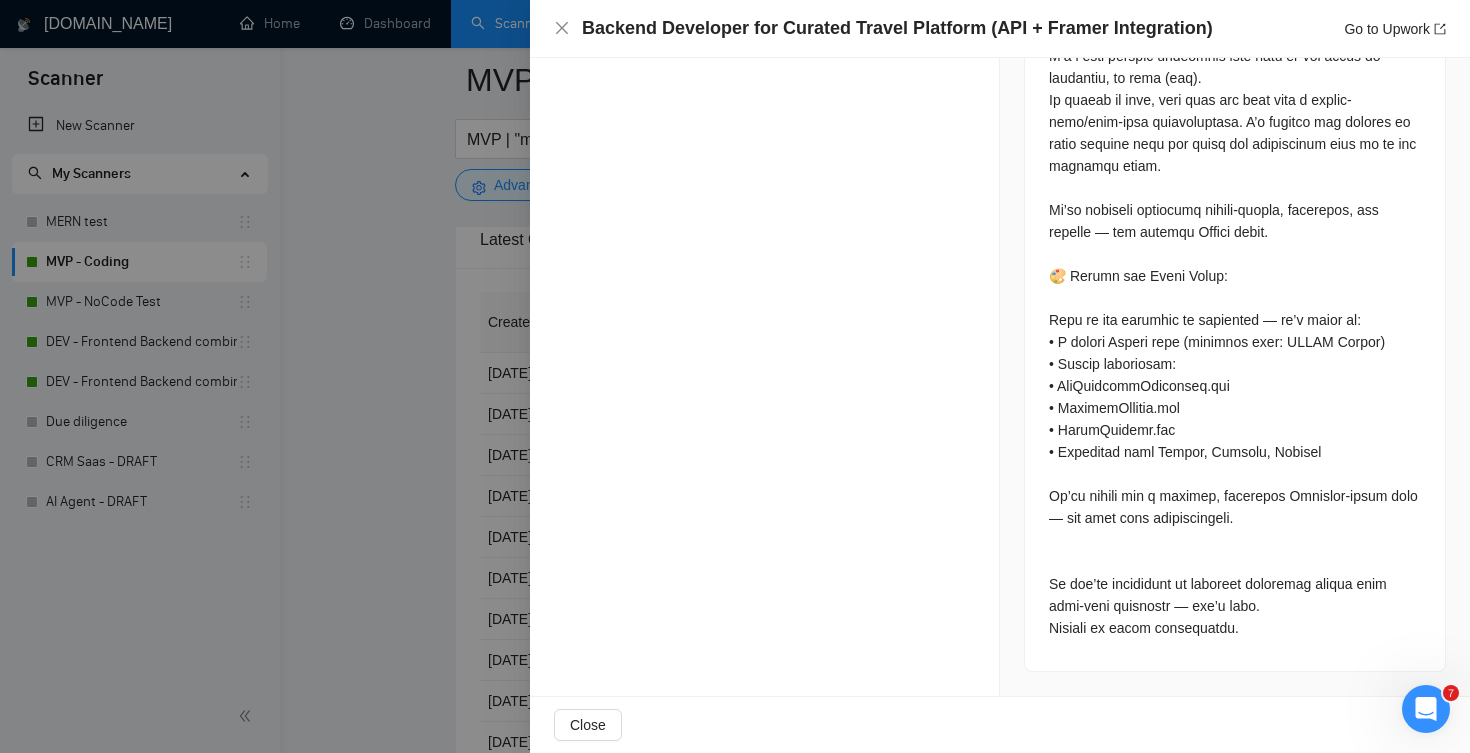 scroll, scrollTop: 2418, scrollLeft: 0, axis: vertical 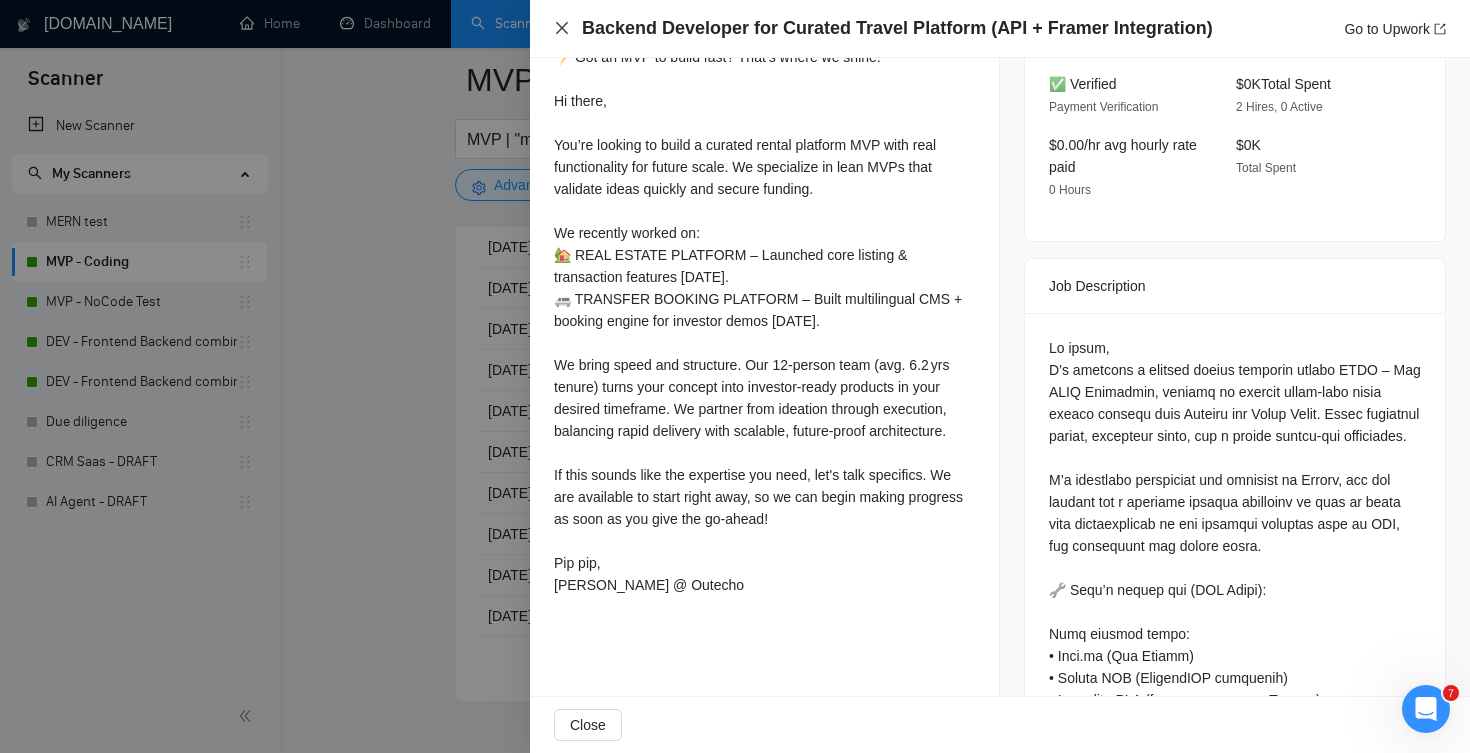 click 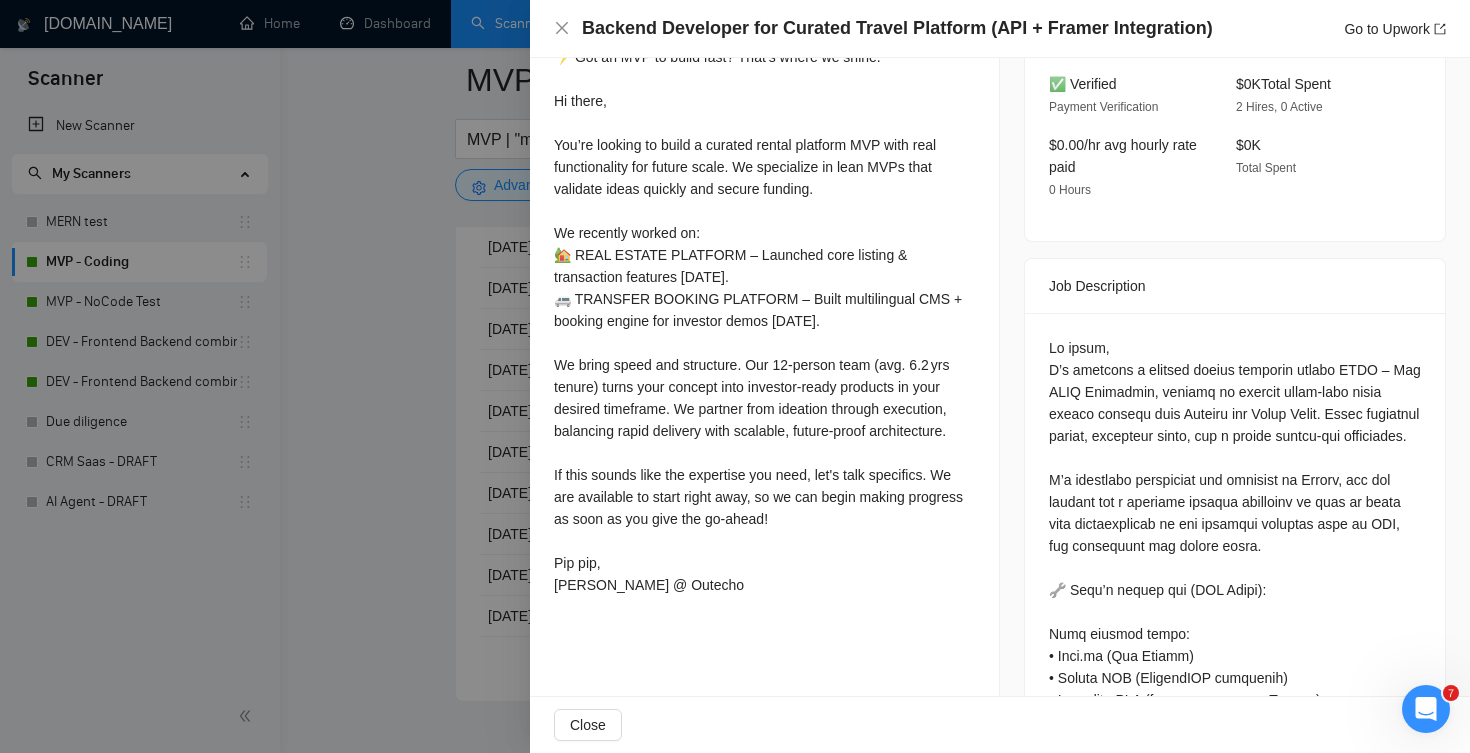 drag, startPoint x: 566, startPoint y: 37, endPoint x: 558, endPoint y: 18, distance: 20.615528 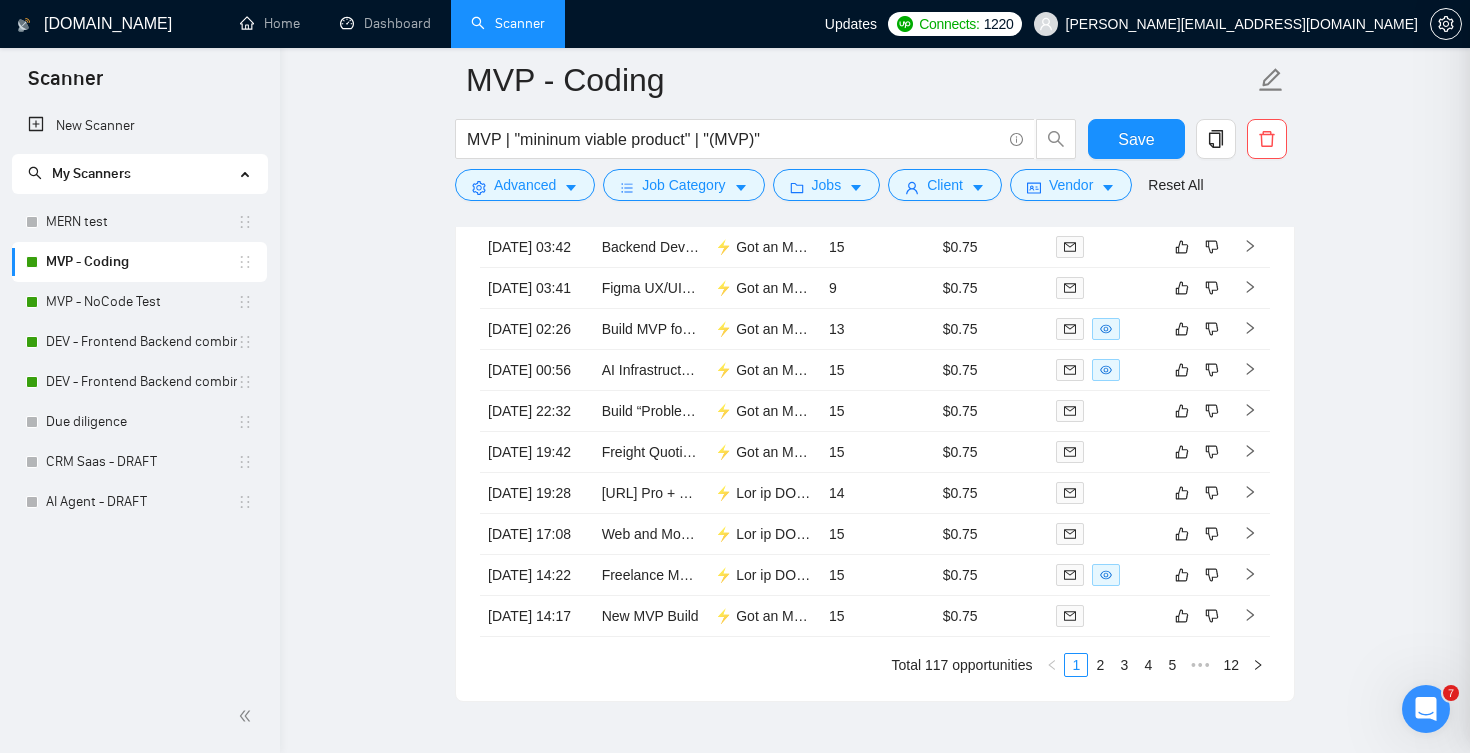scroll, scrollTop: 4546, scrollLeft: 0, axis: vertical 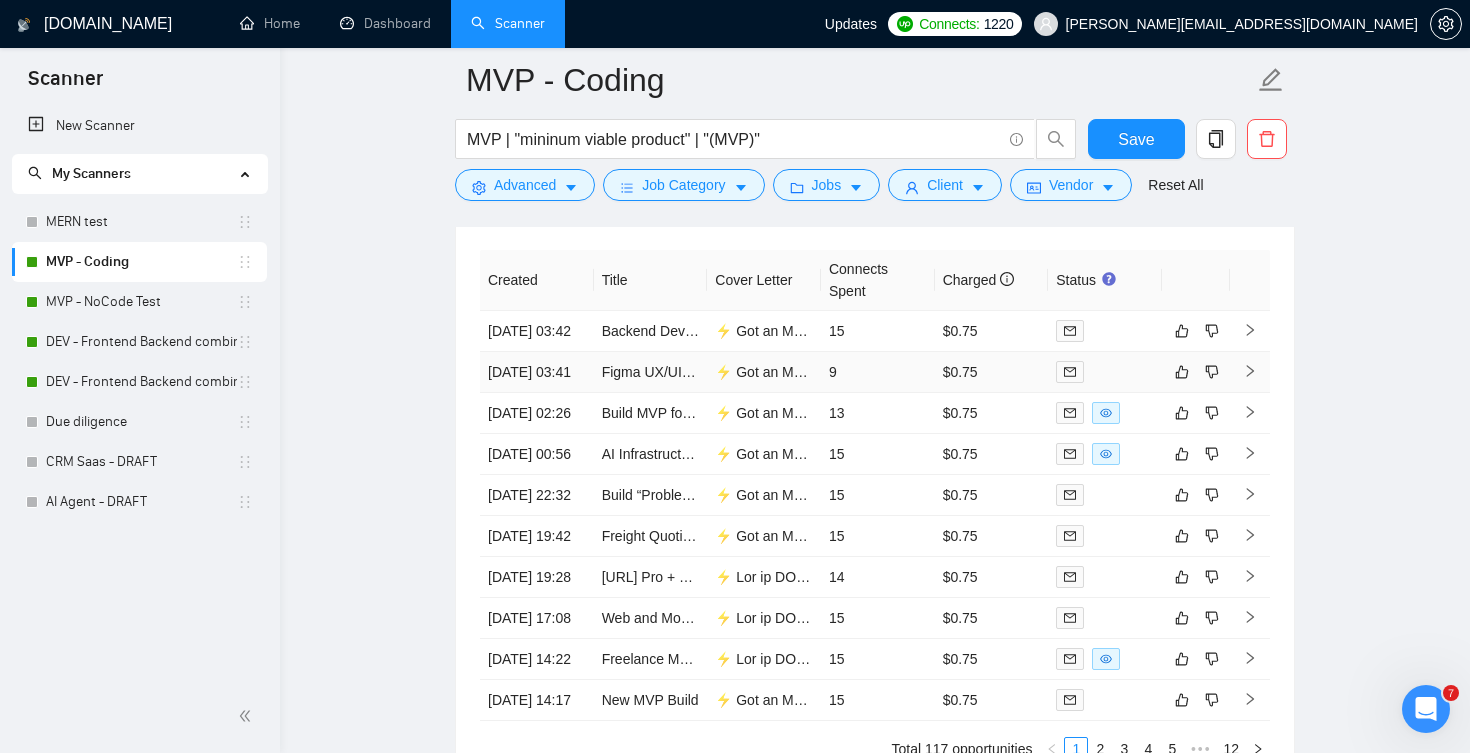 click on "9" at bounding box center [878, 372] 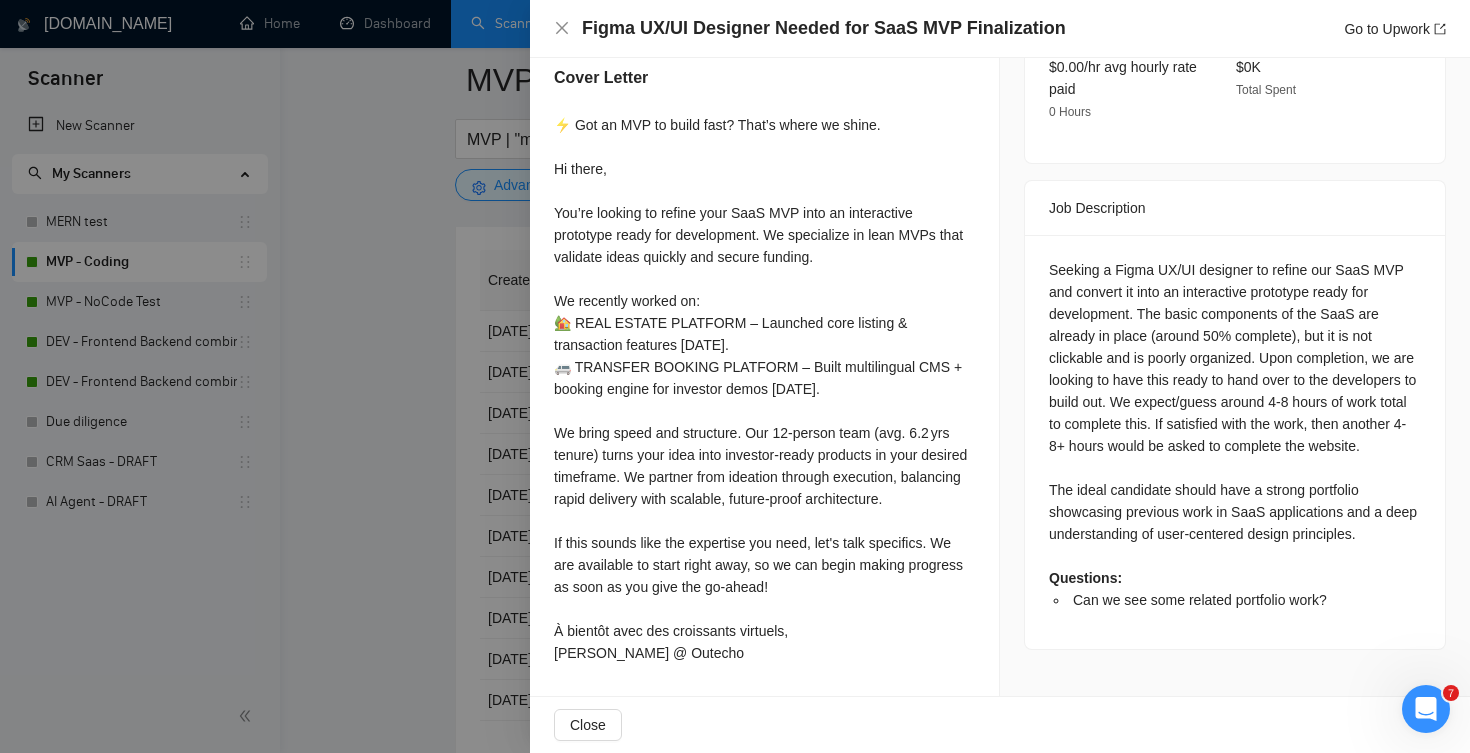scroll, scrollTop: 690, scrollLeft: 0, axis: vertical 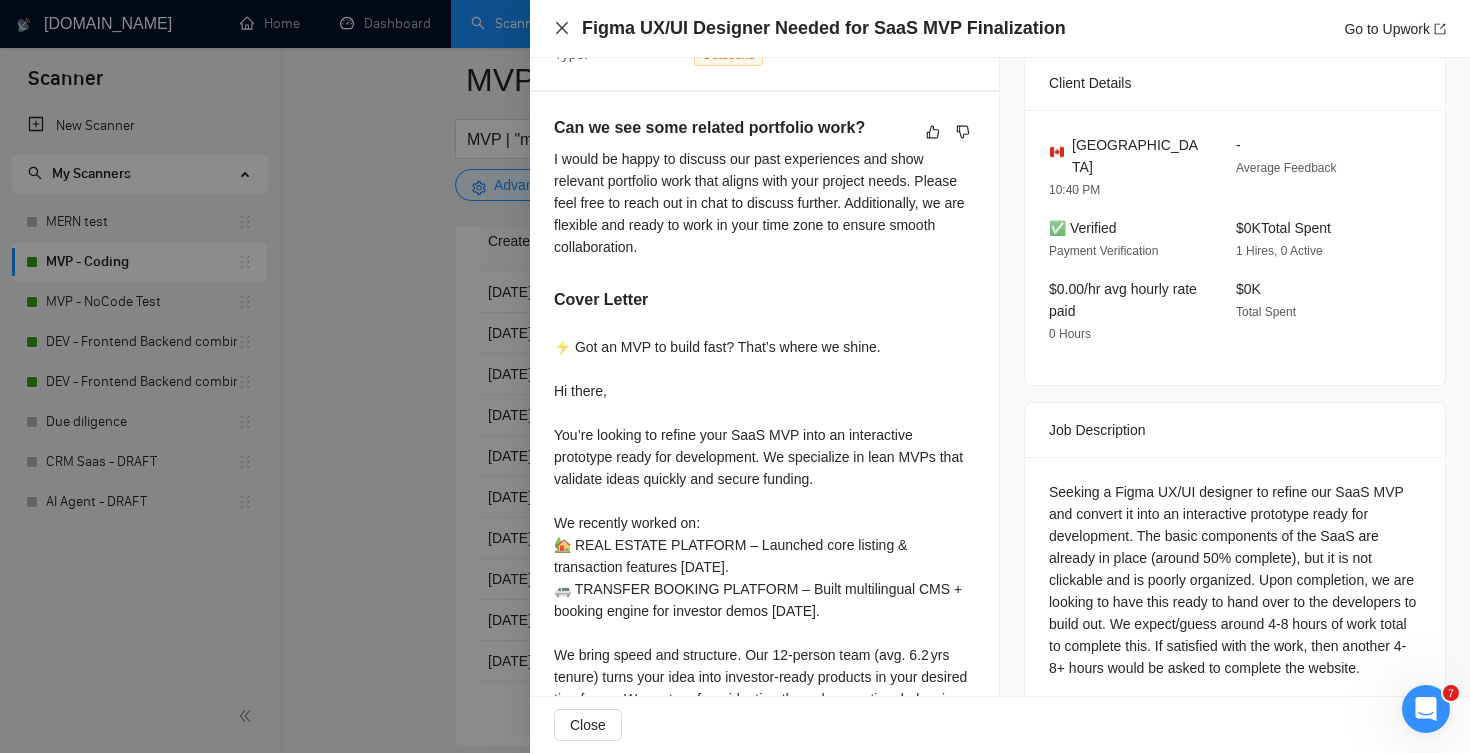 click 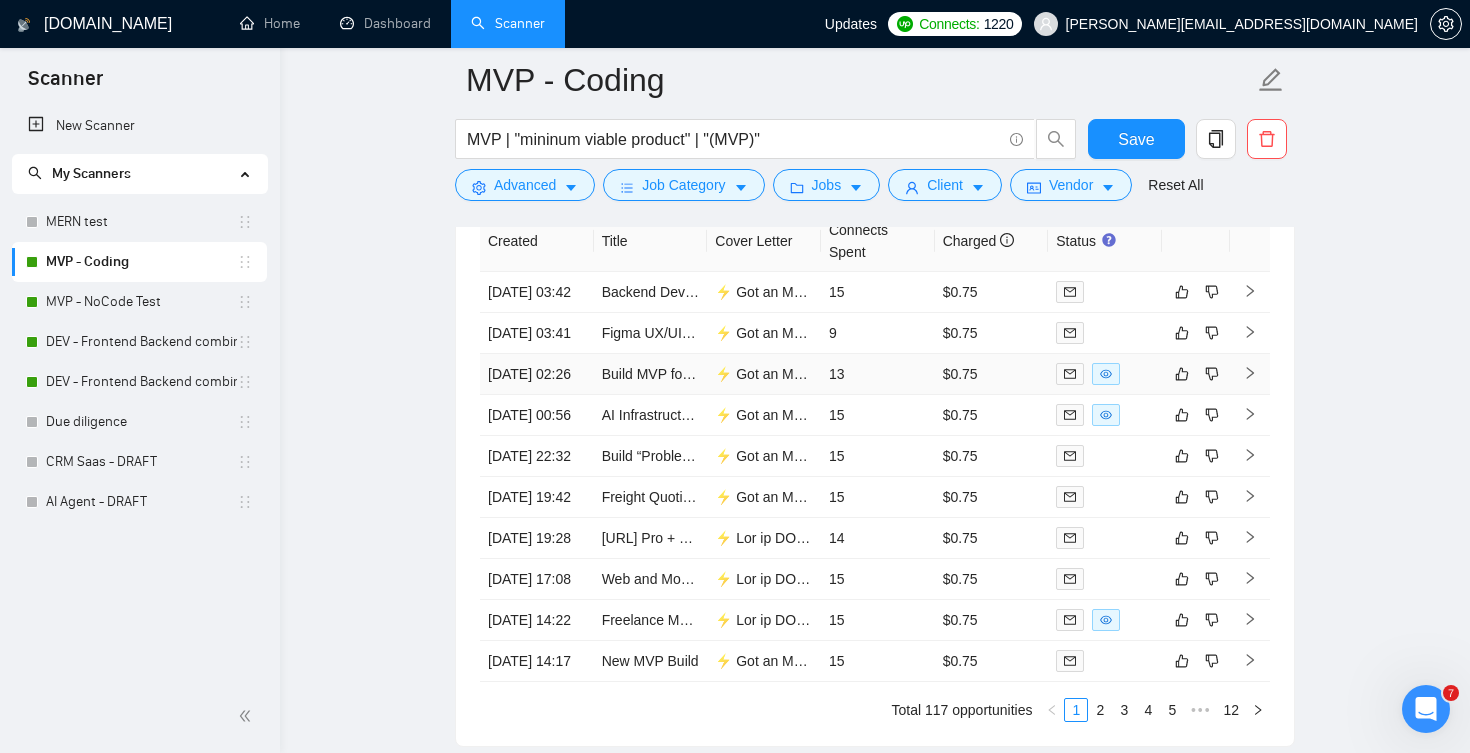 click on "13" at bounding box center [878, 374] 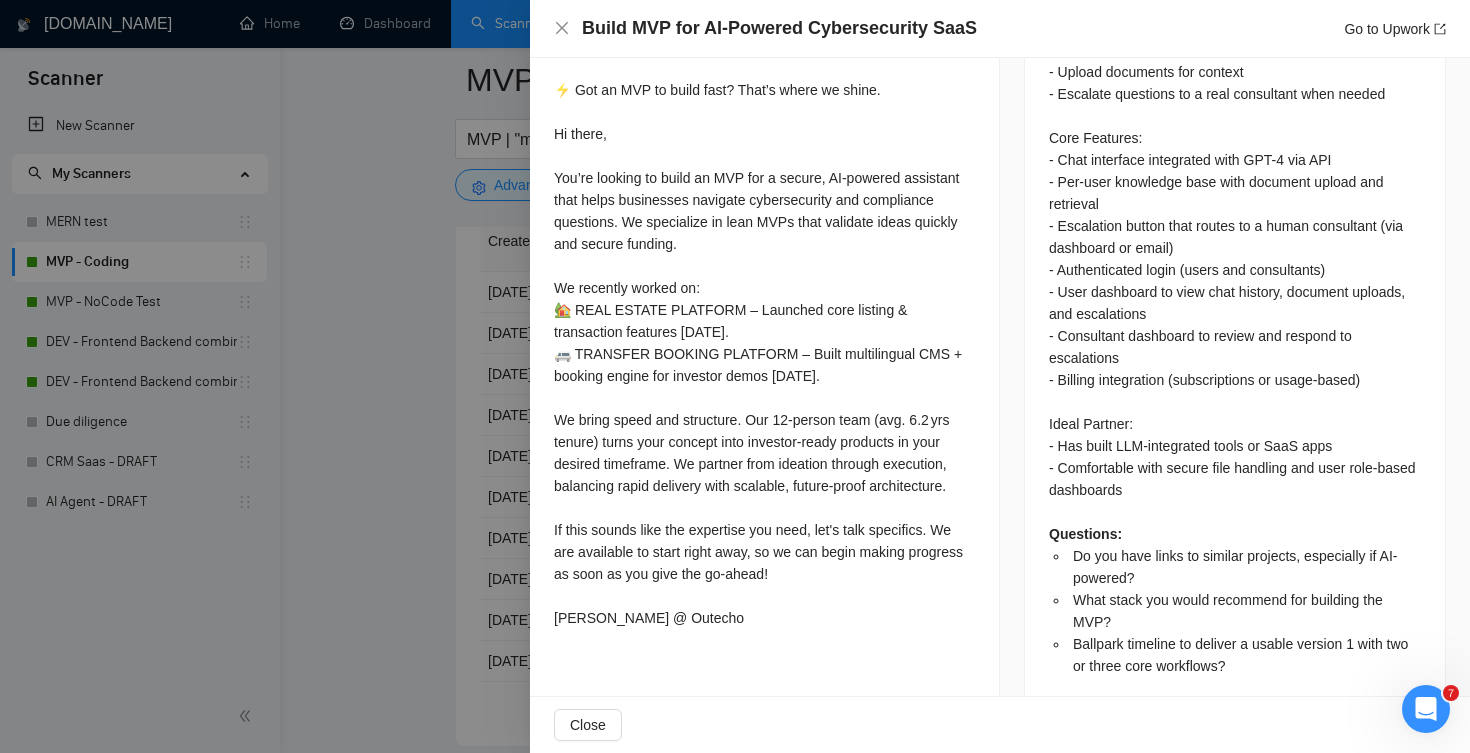 scroll, scrollTop: 1108, scrollLeft: 0, axis: vertical 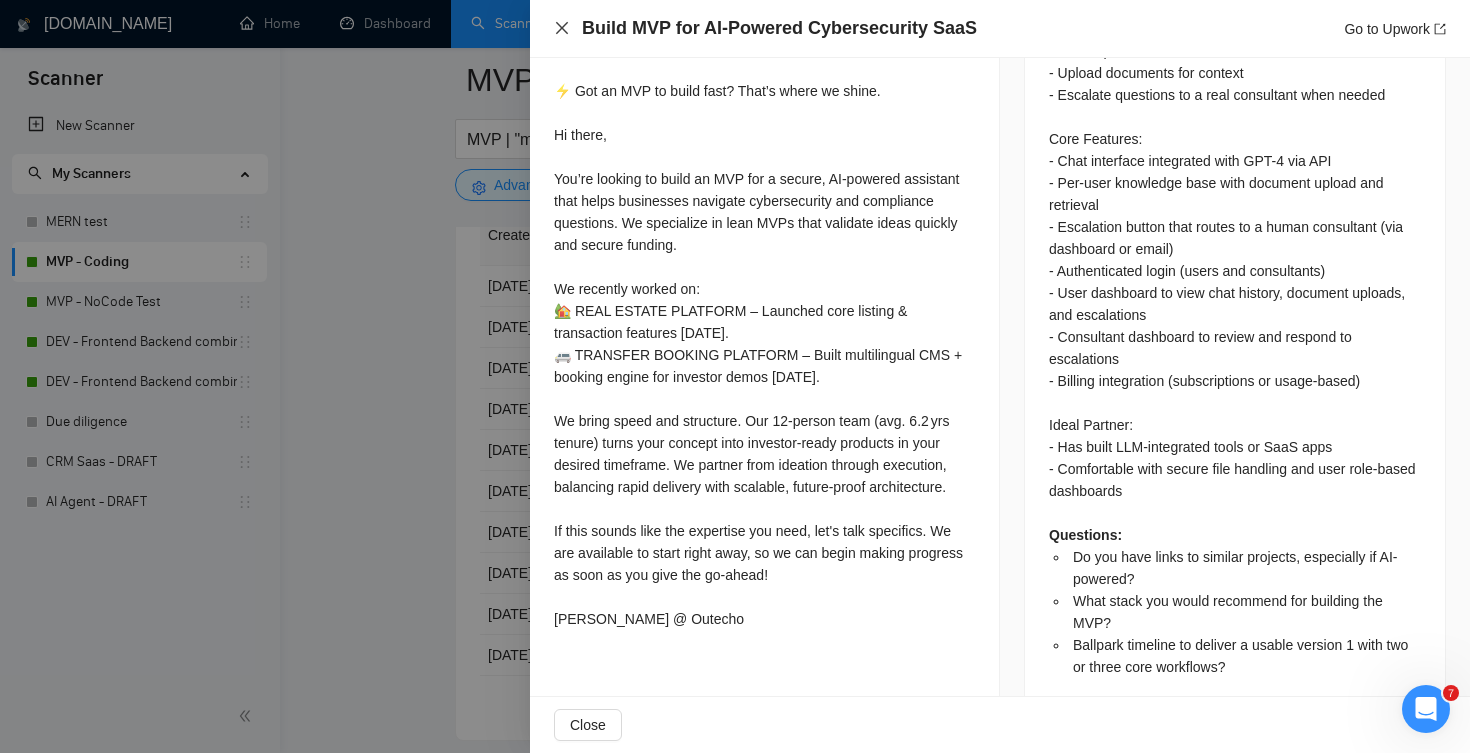 click 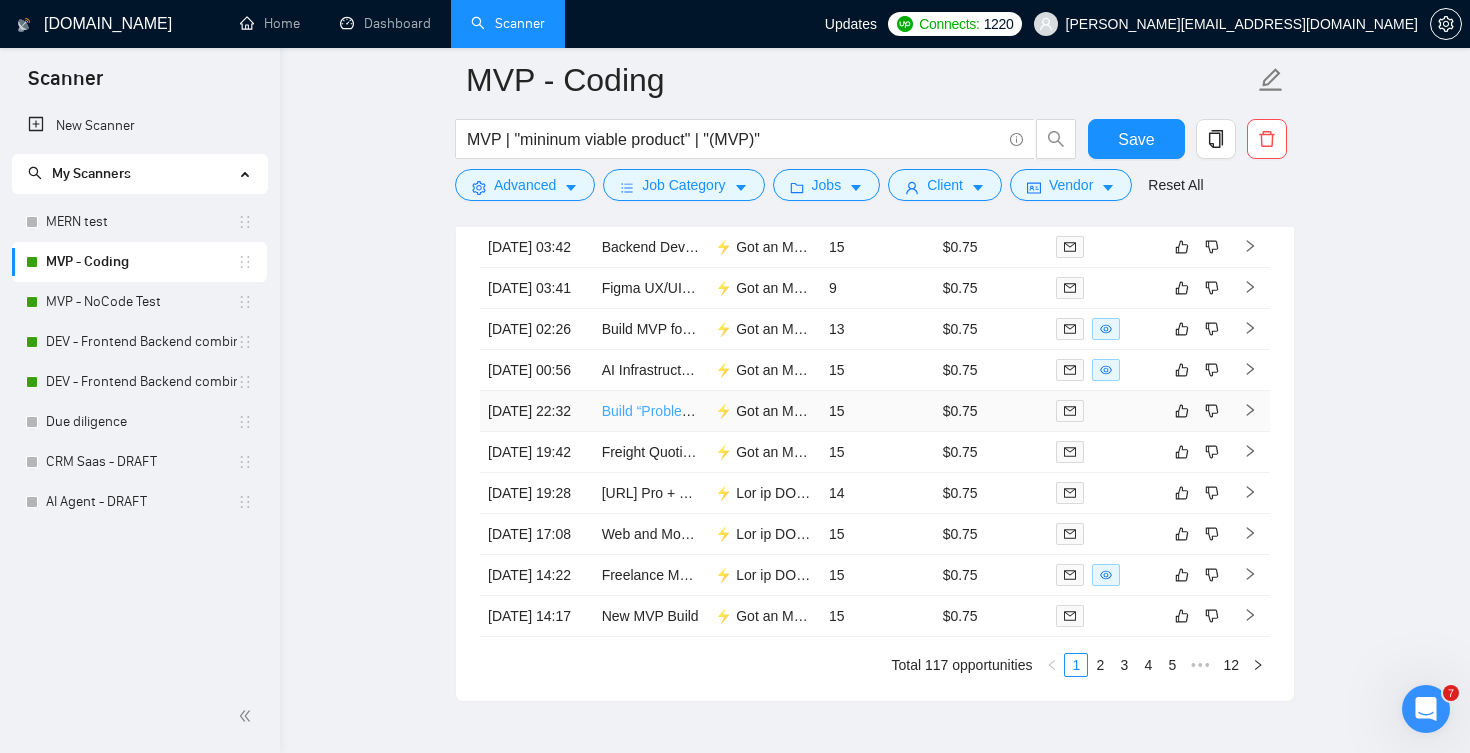 scroll, scrollTop: 4632, scrollLeft: 0, axis: vertical 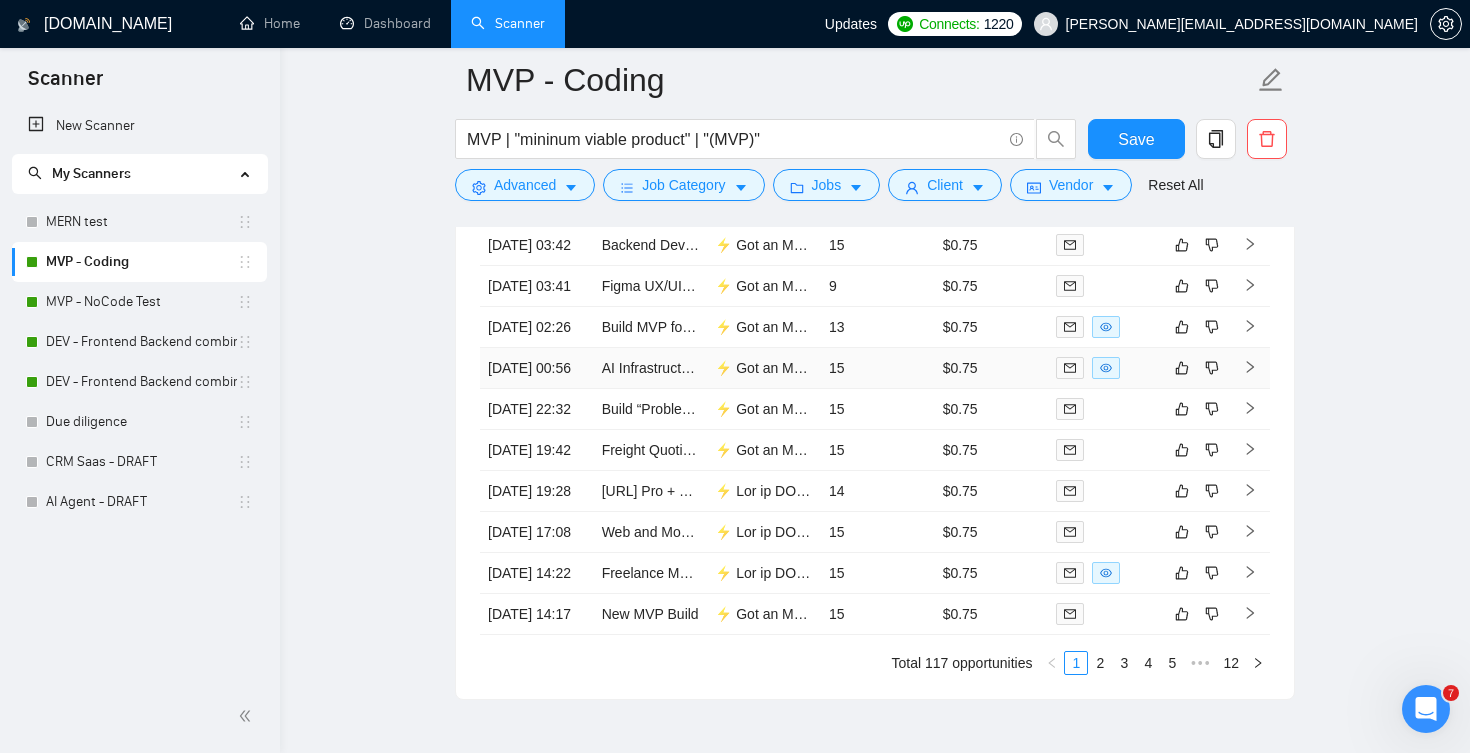 click on "15" at bounding box center (878, 368) 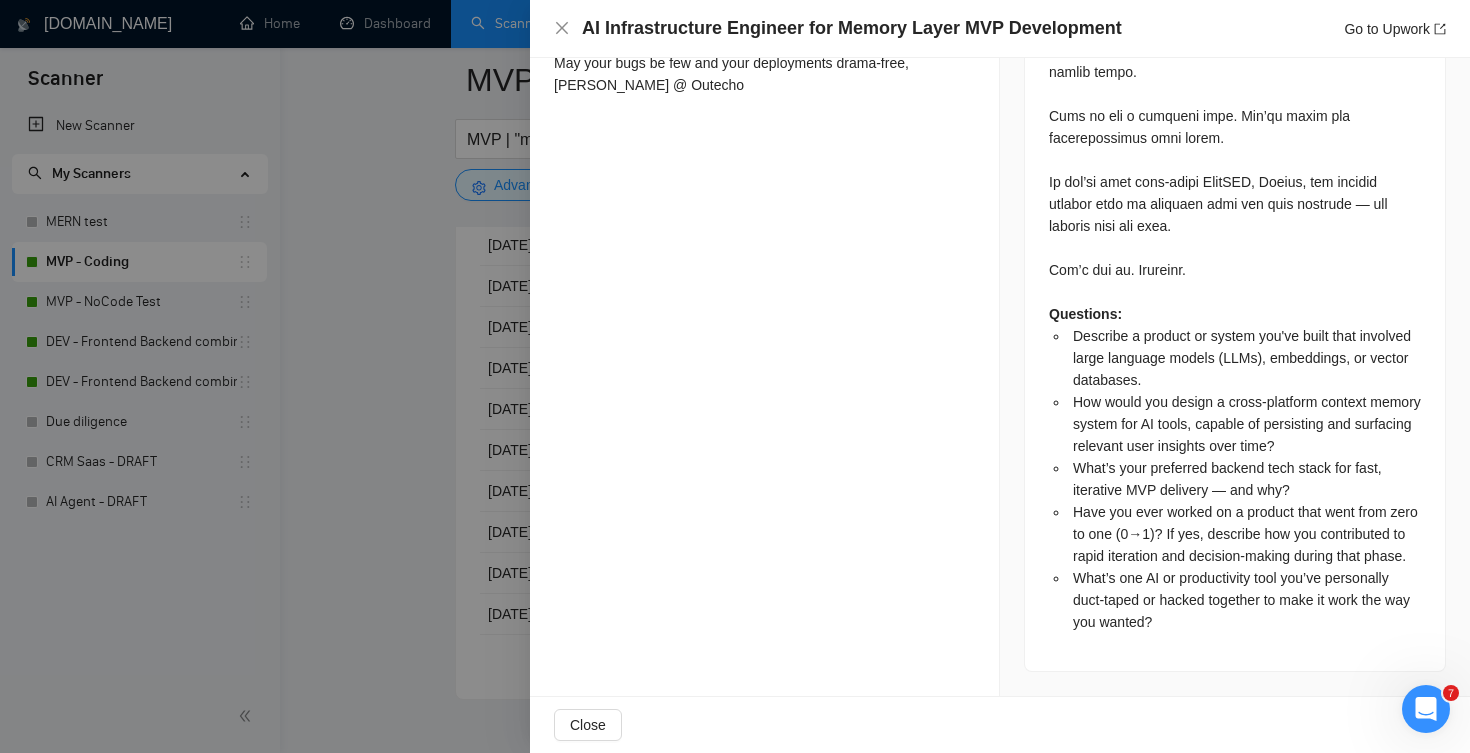 scroll, scrollTop: 2278, scrollLeft: 0, axis: vertical 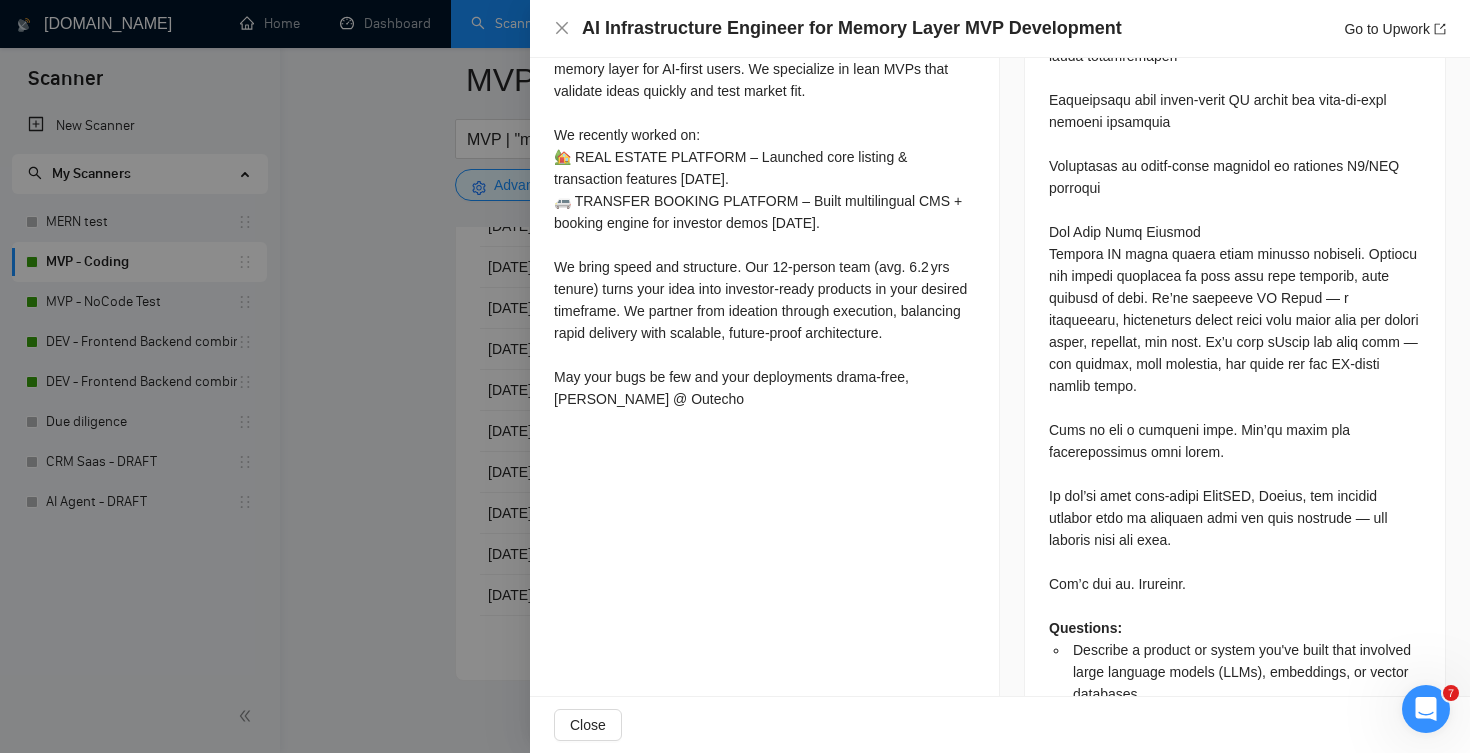click on "AI Infrastructure Engineer for Memory Layer MVP Development Go to Upwork" at bounding box center [1000, 28] 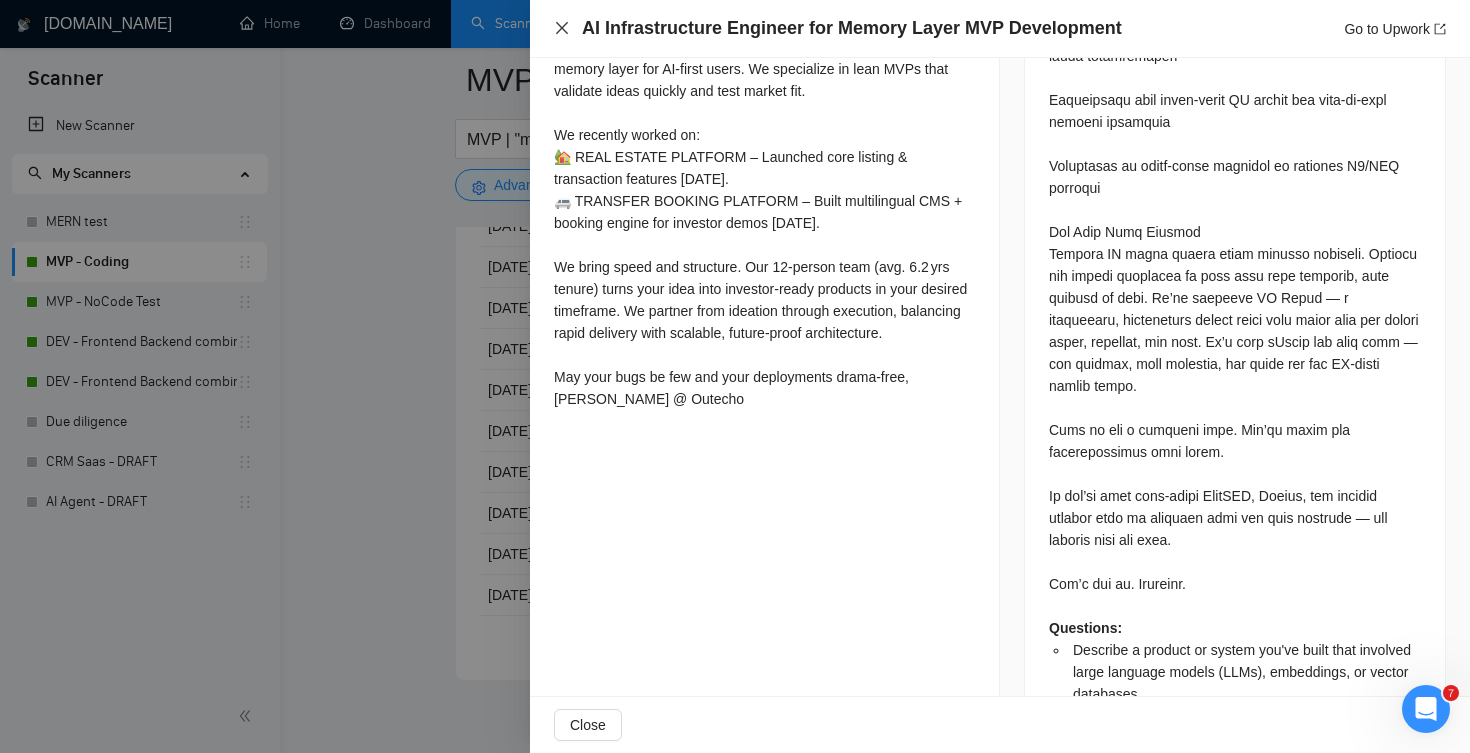 click 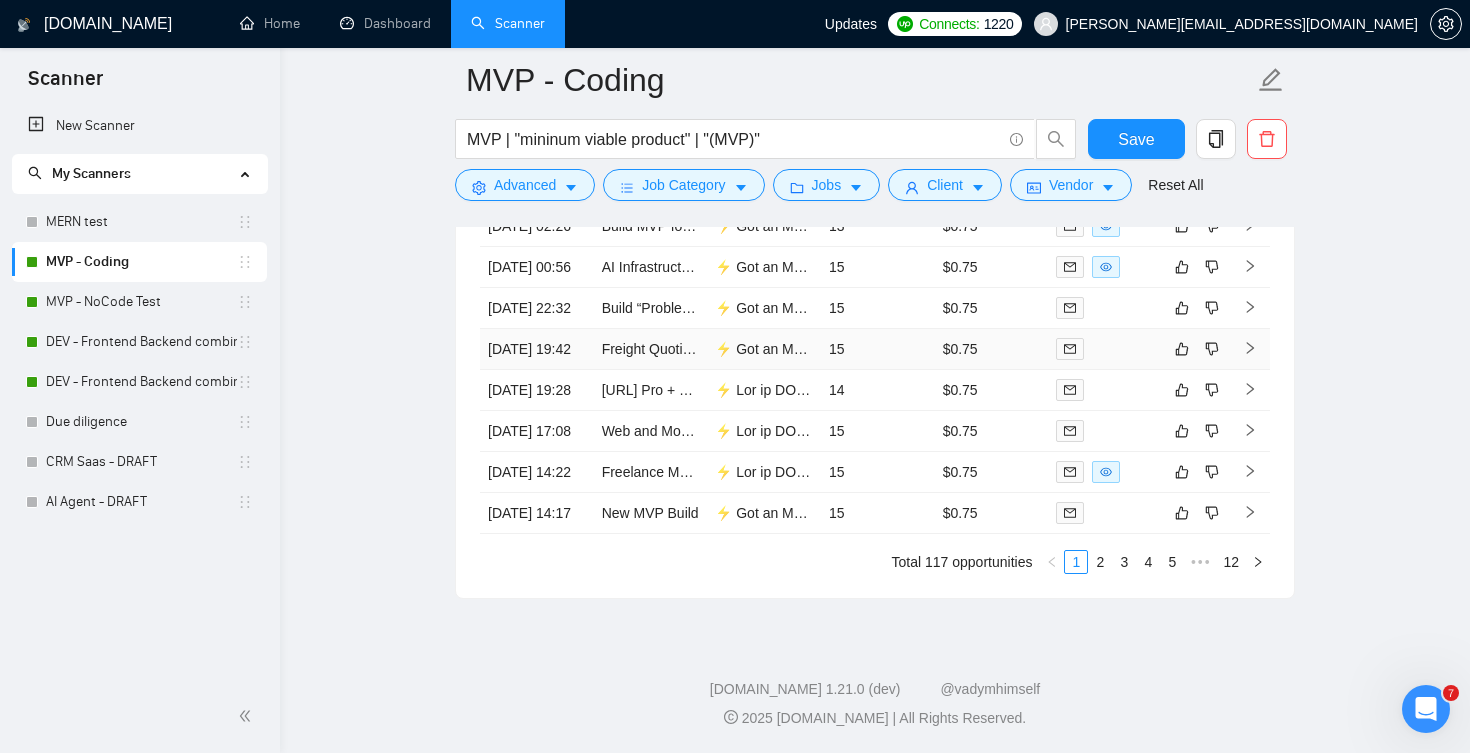 scroll, scrollTop: 4820, scrollLeft: 0, axis: vertical 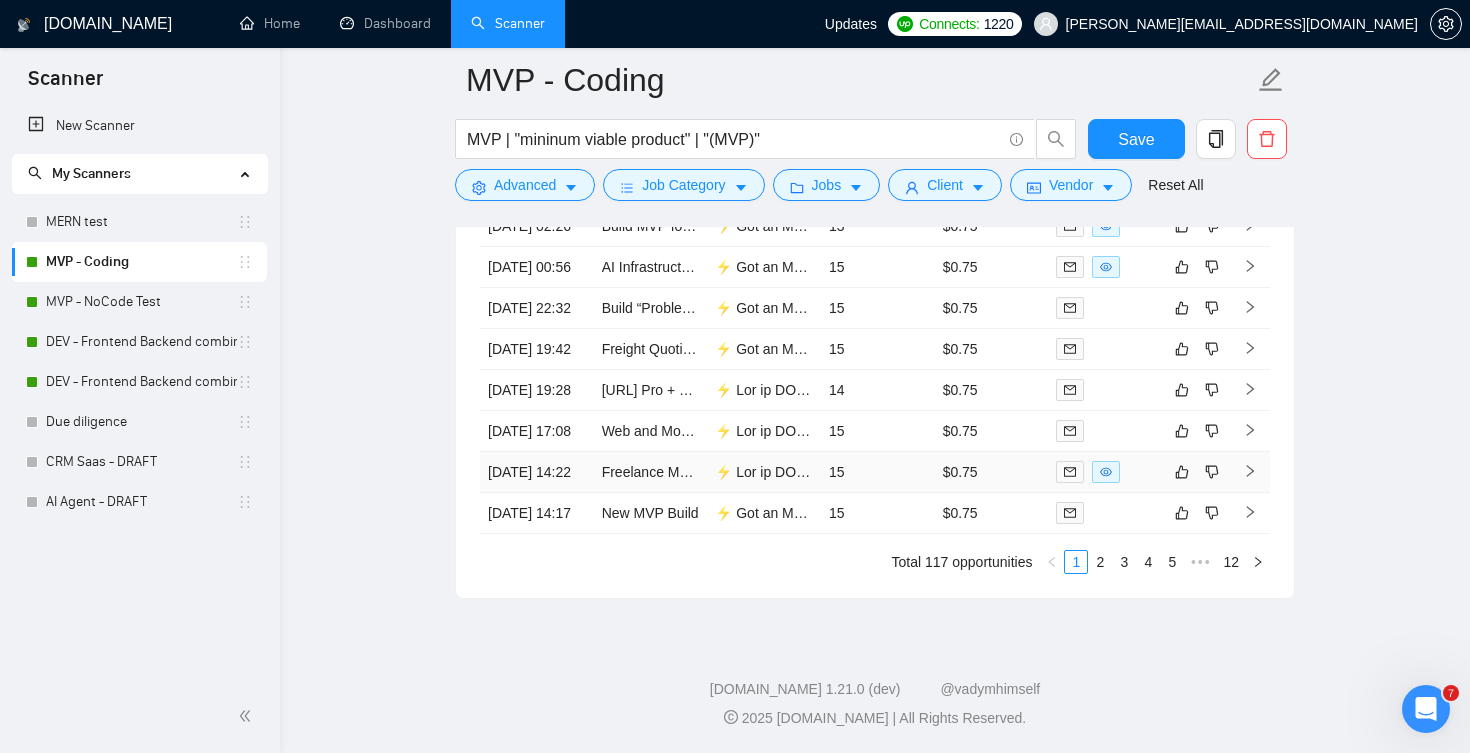 click on "15" at bounding box center (878, 472) 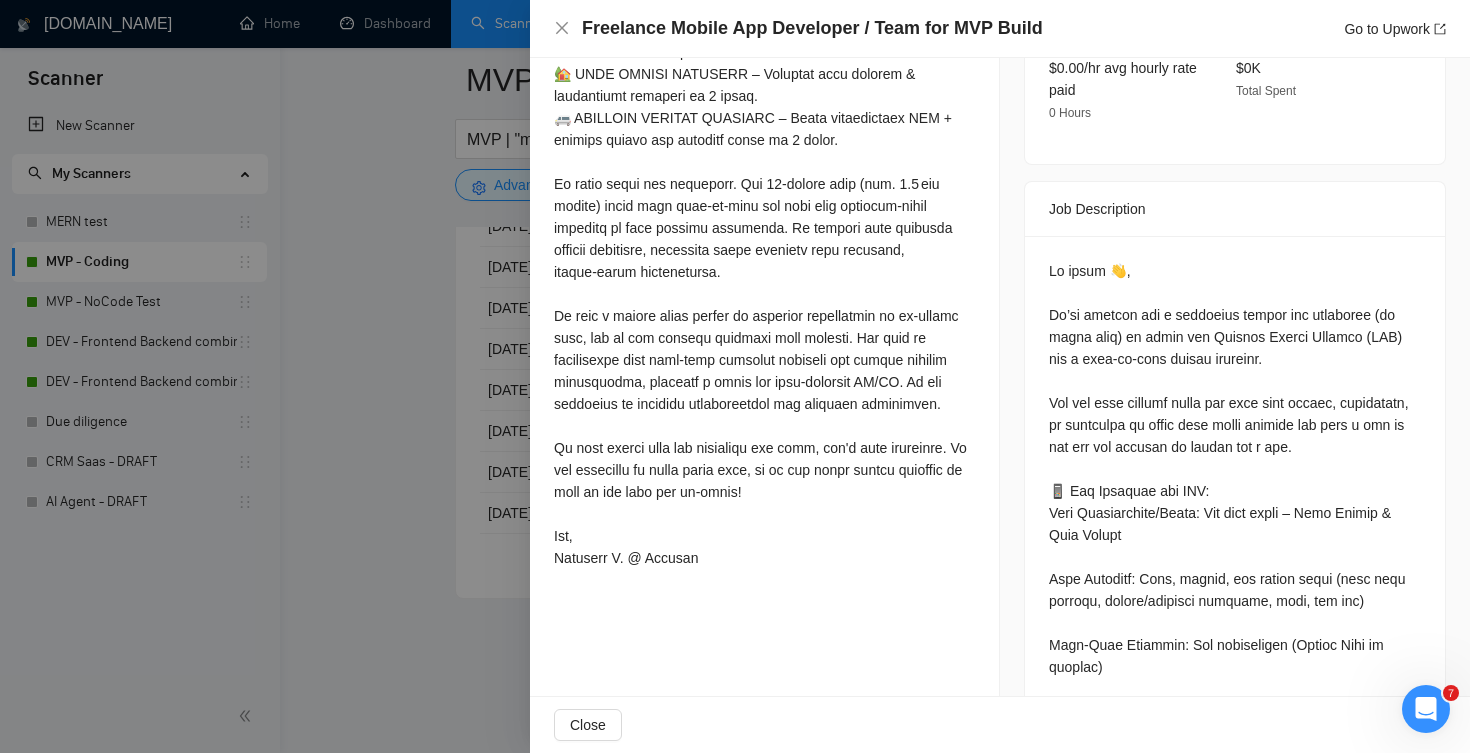 scroll, scrollTop: 768, scrollLeft: 0, axis: vertical 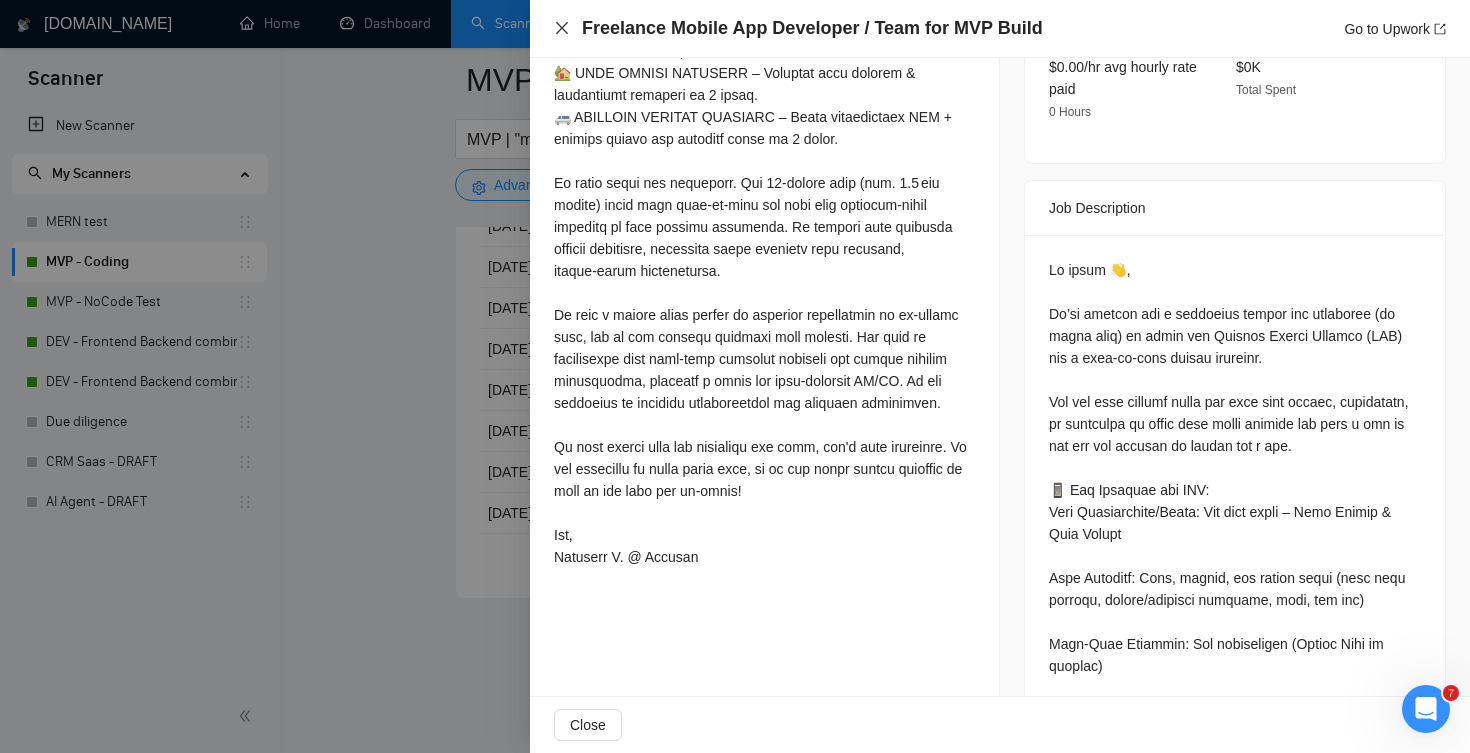 click 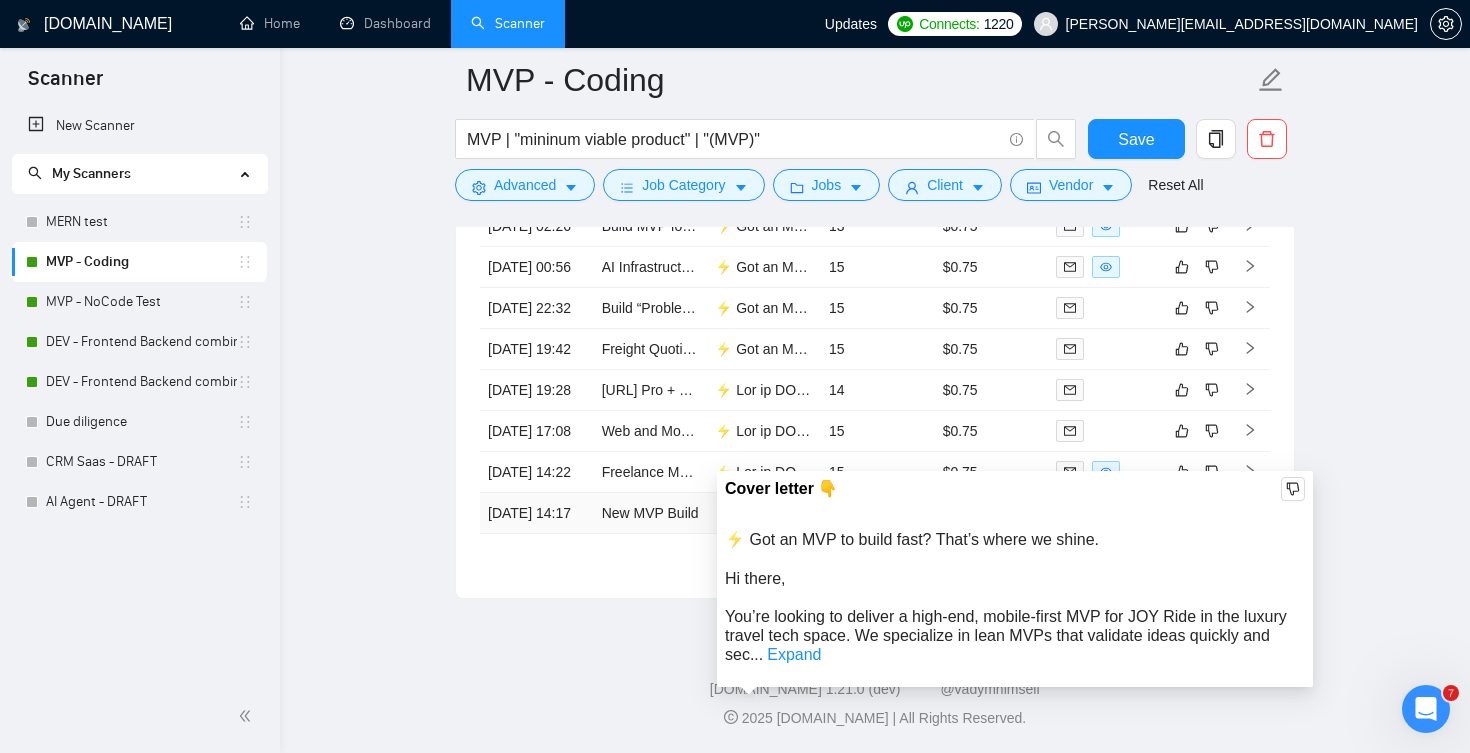 scroll, scrollTop: 4889, scrollLeft: 0, axis: vertical 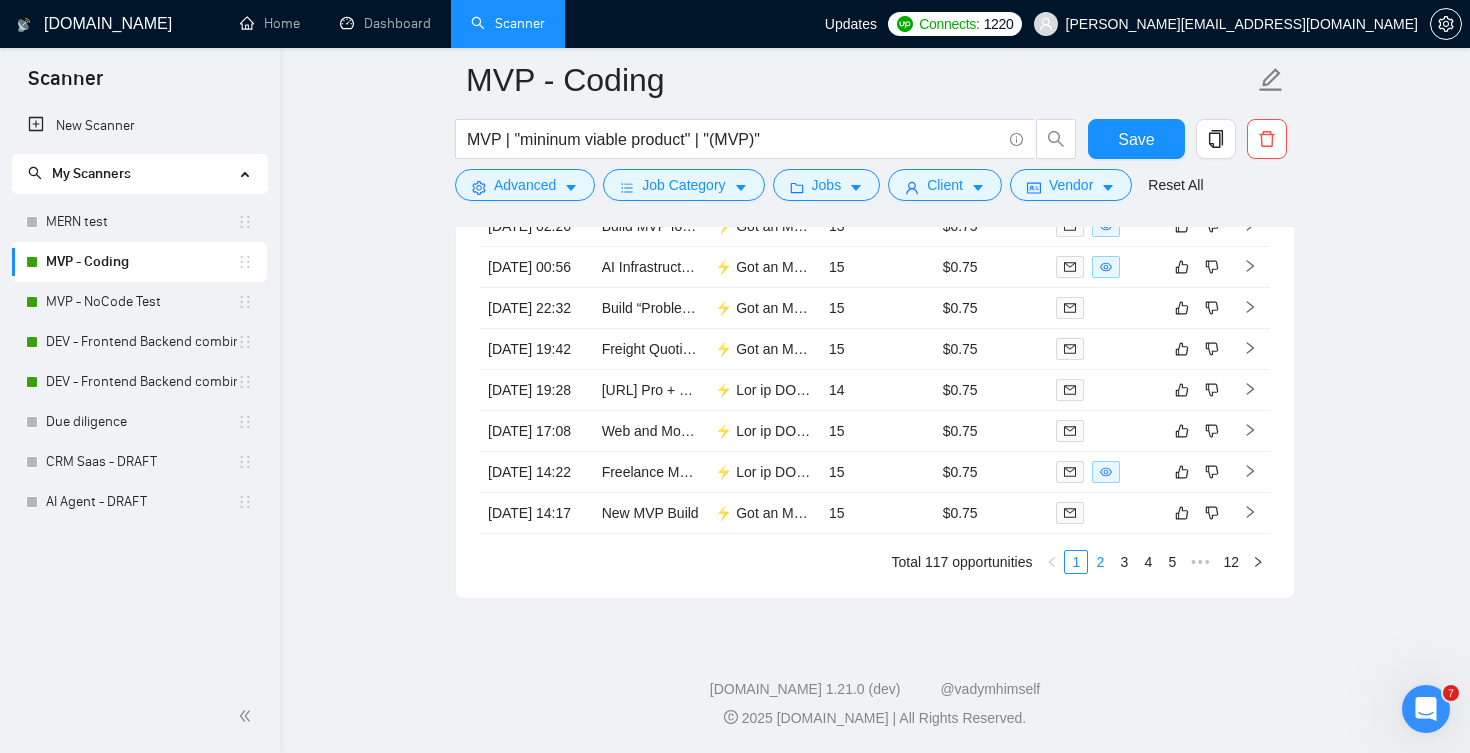 click on "2" at bounding box center (1100, 562) 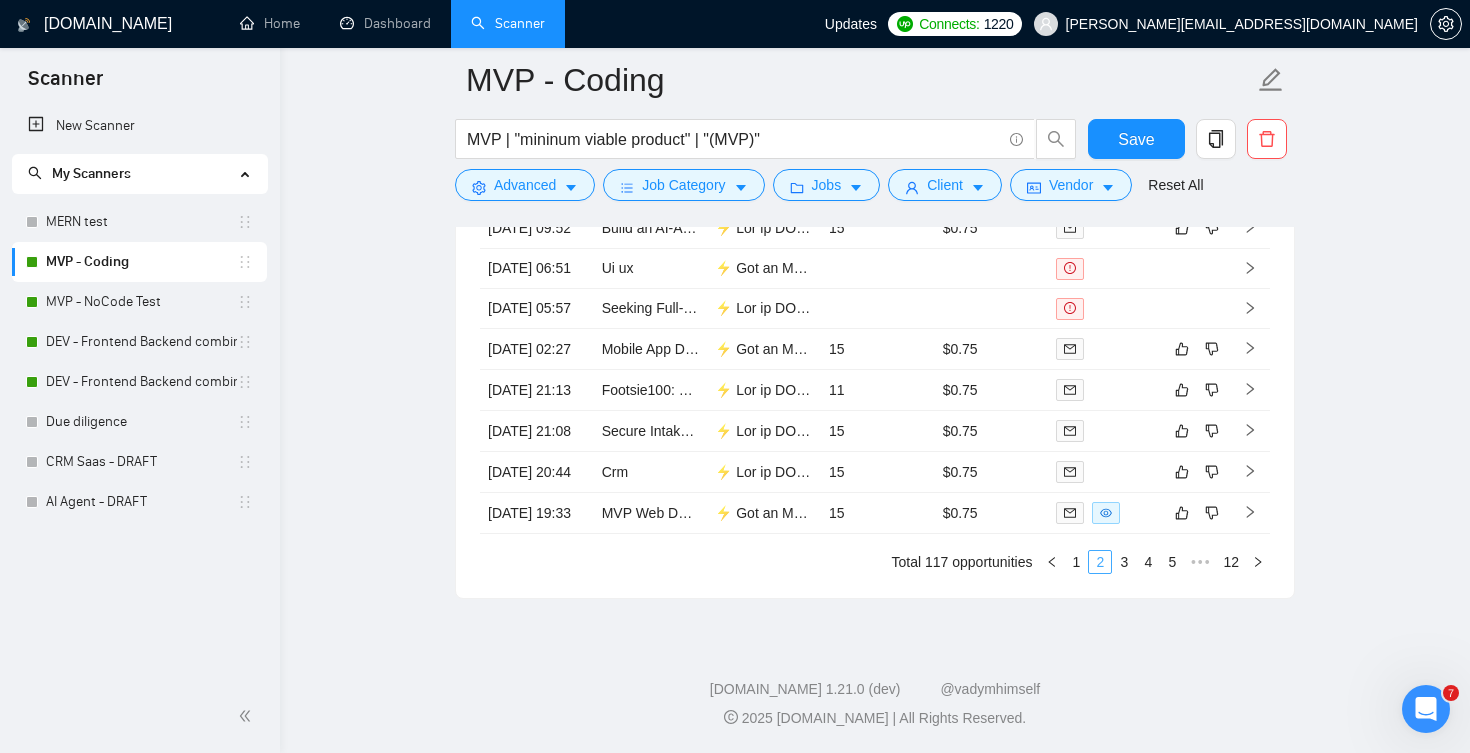 scroll, scrollTop: 4931, scrollLeft: 0, axis: vertical 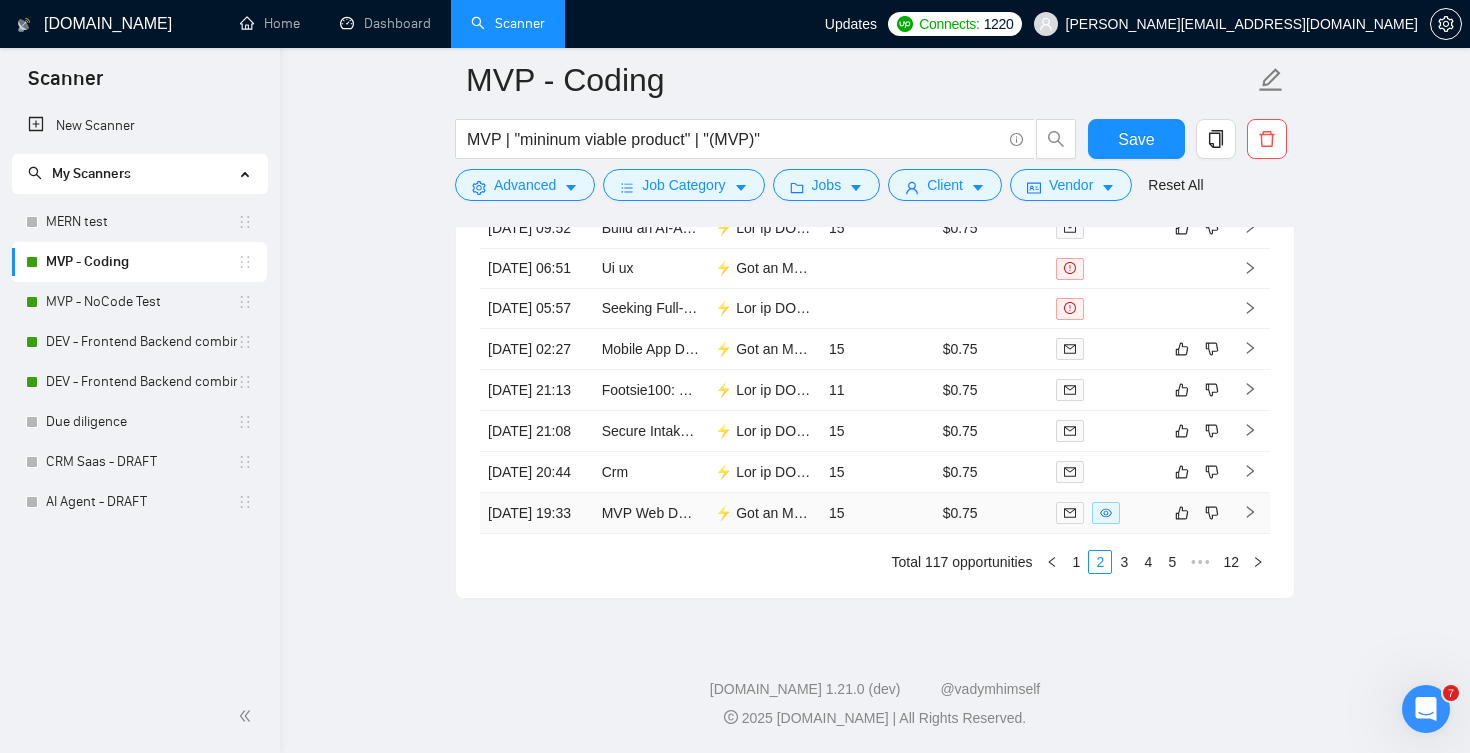click on "15" at bounding box center [878, 513] 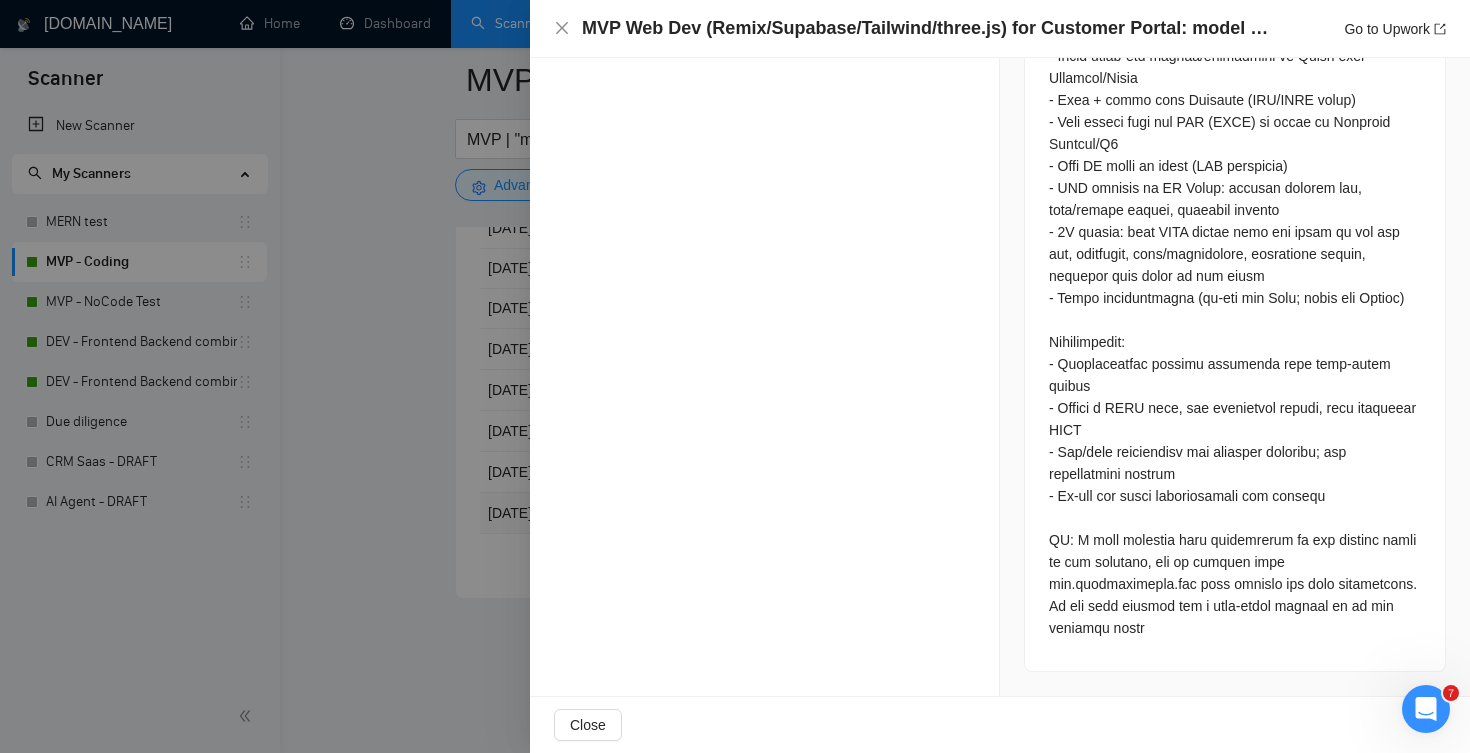 scroll, scrollTop: 1576, scrollLeft: 0, axis: vertical 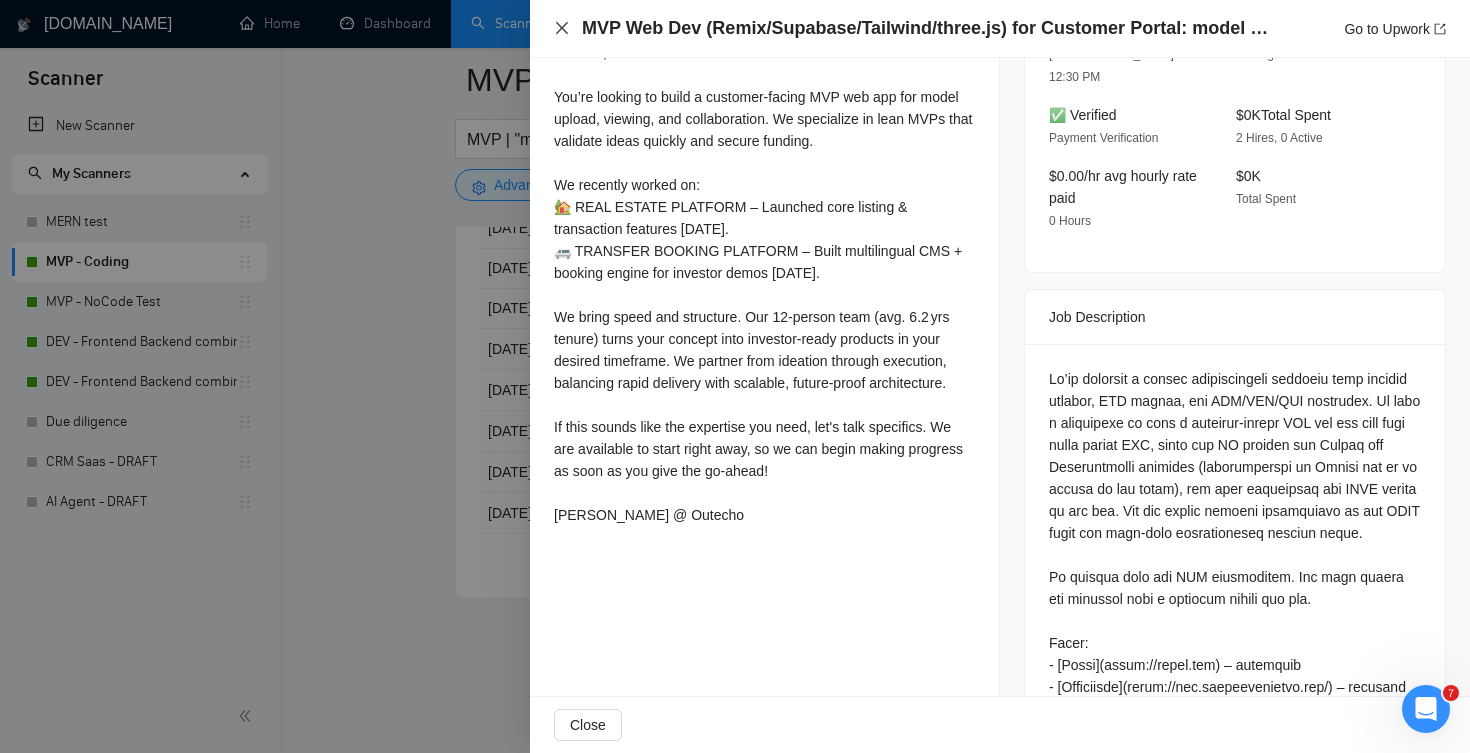 click 